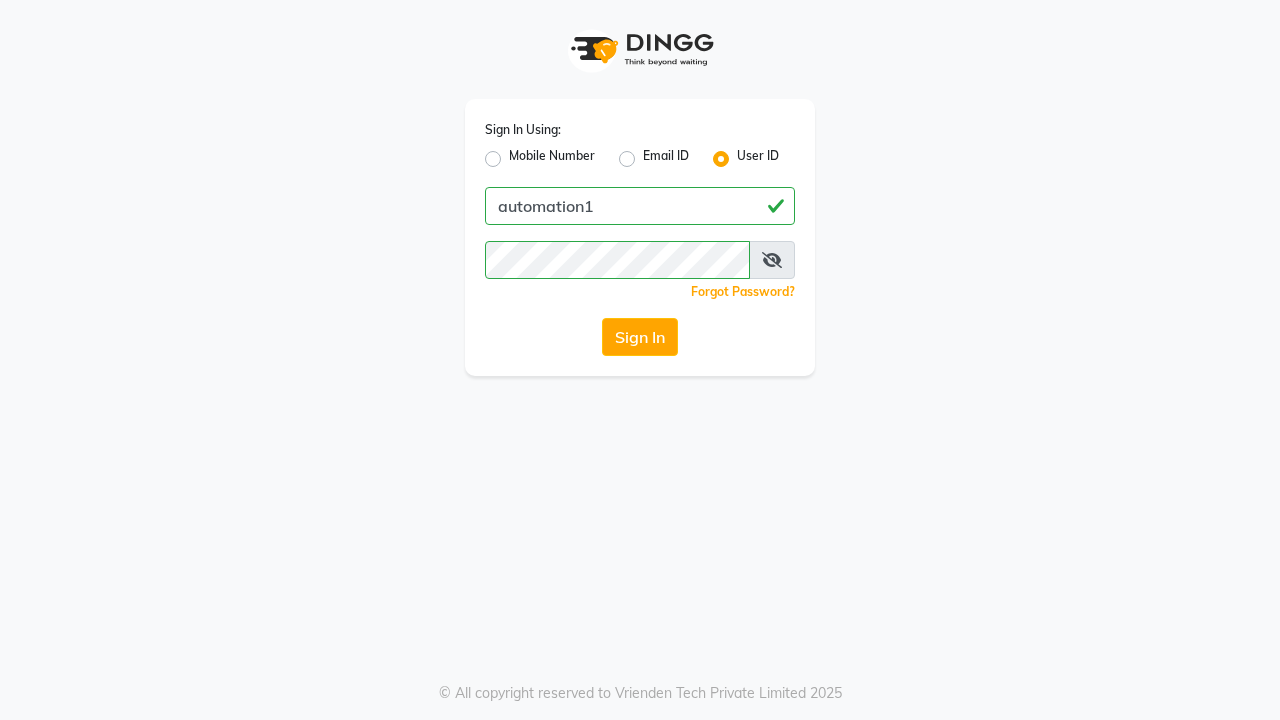 scroll, scrollTop: 0, scrollLeft: 0, axis: both 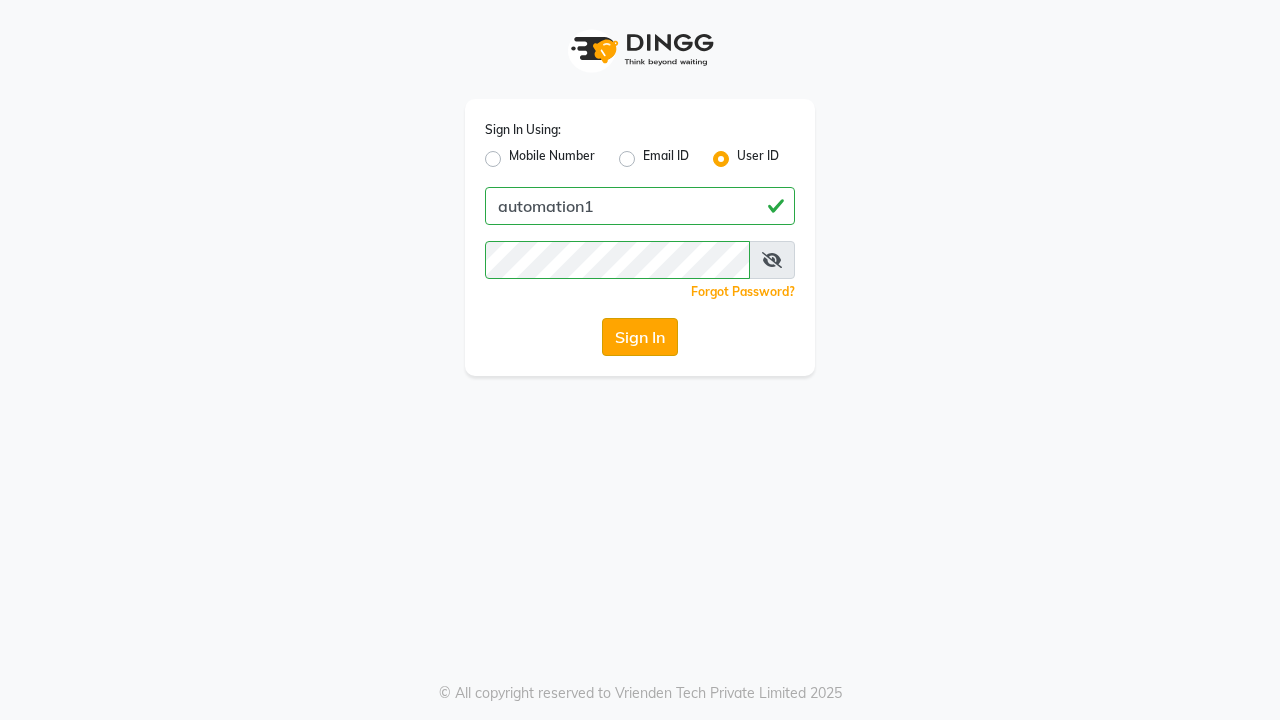 click on "Sign In" 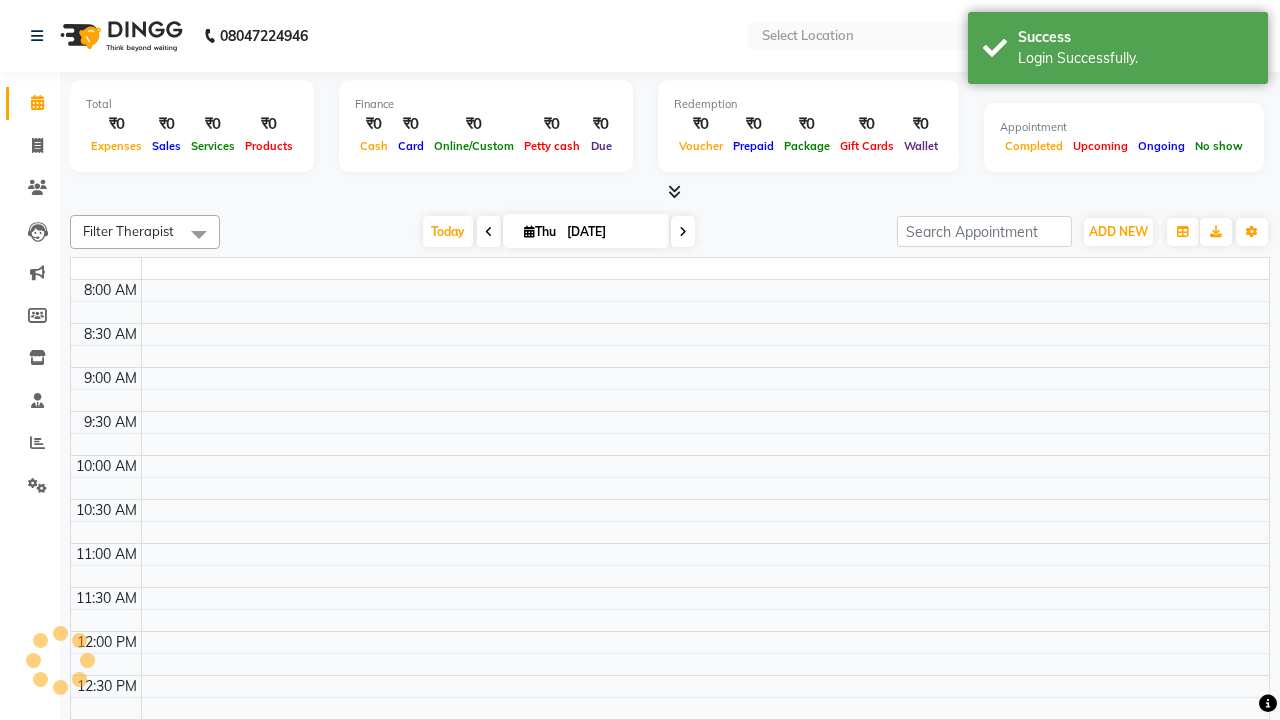 select on "en" 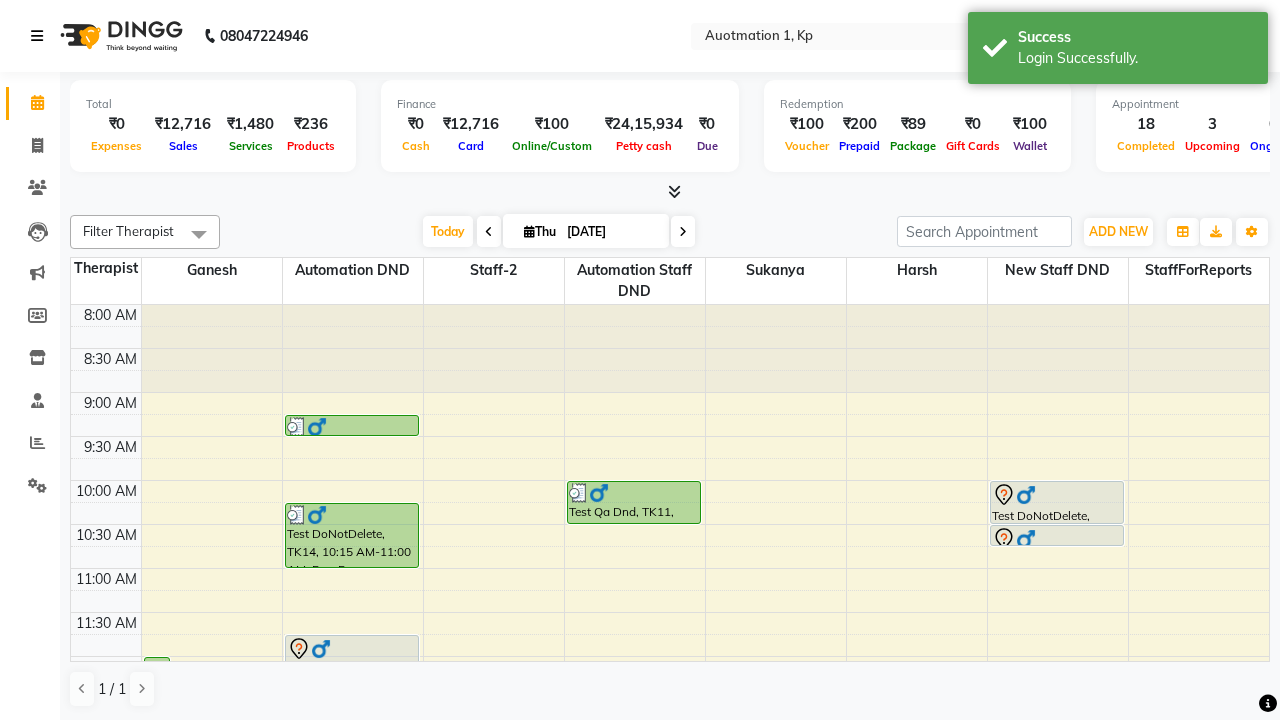 click at bounding box center [37, 36] 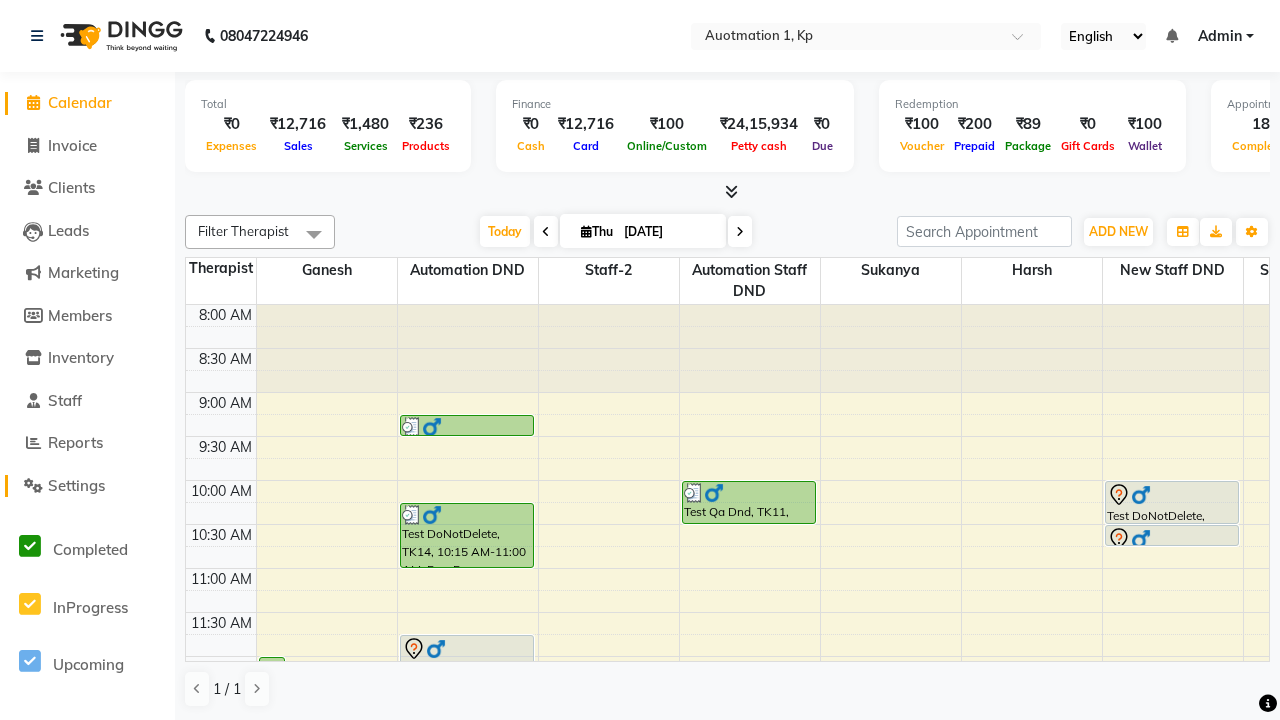 click on "Settings" 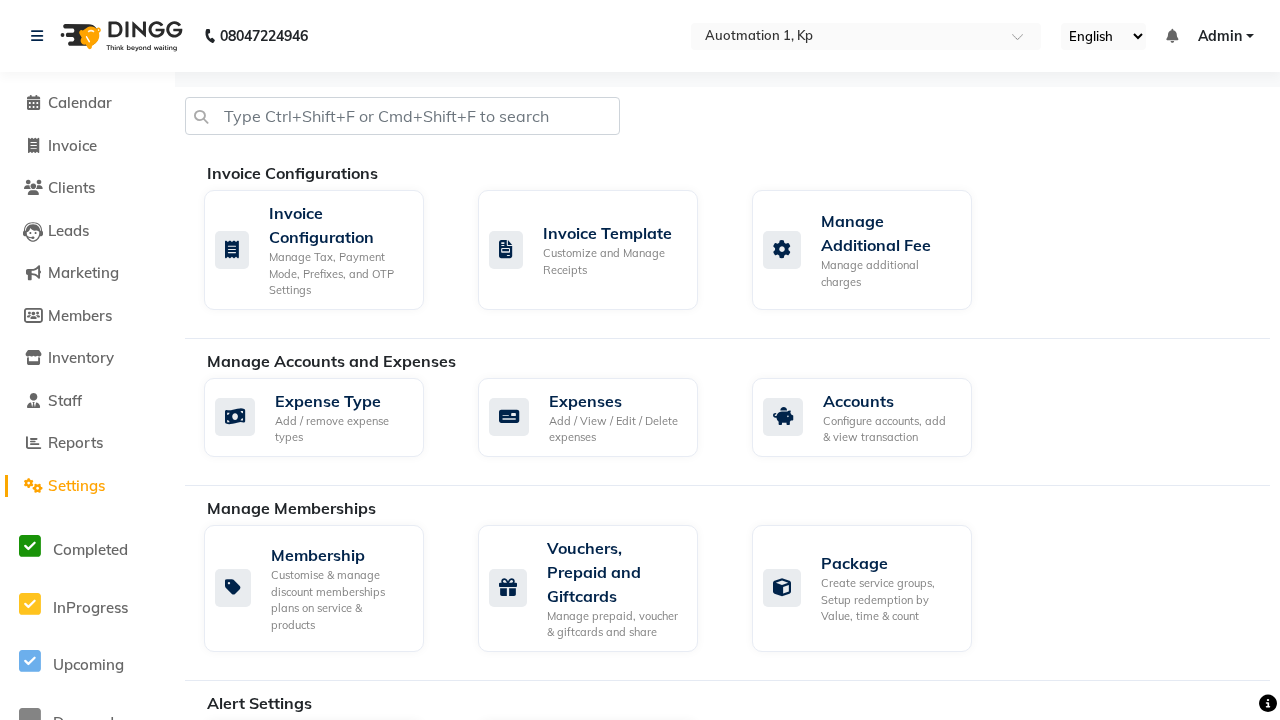 click on "Business Hours" 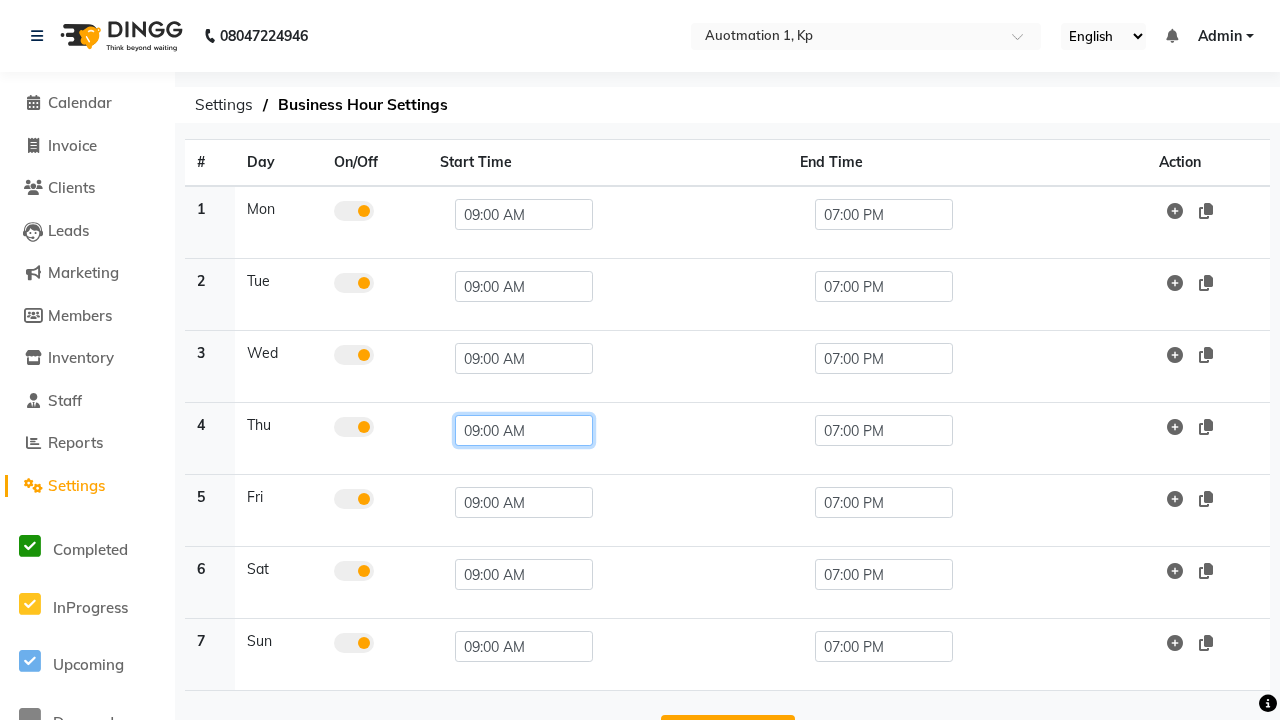 click on "09:00 AM" 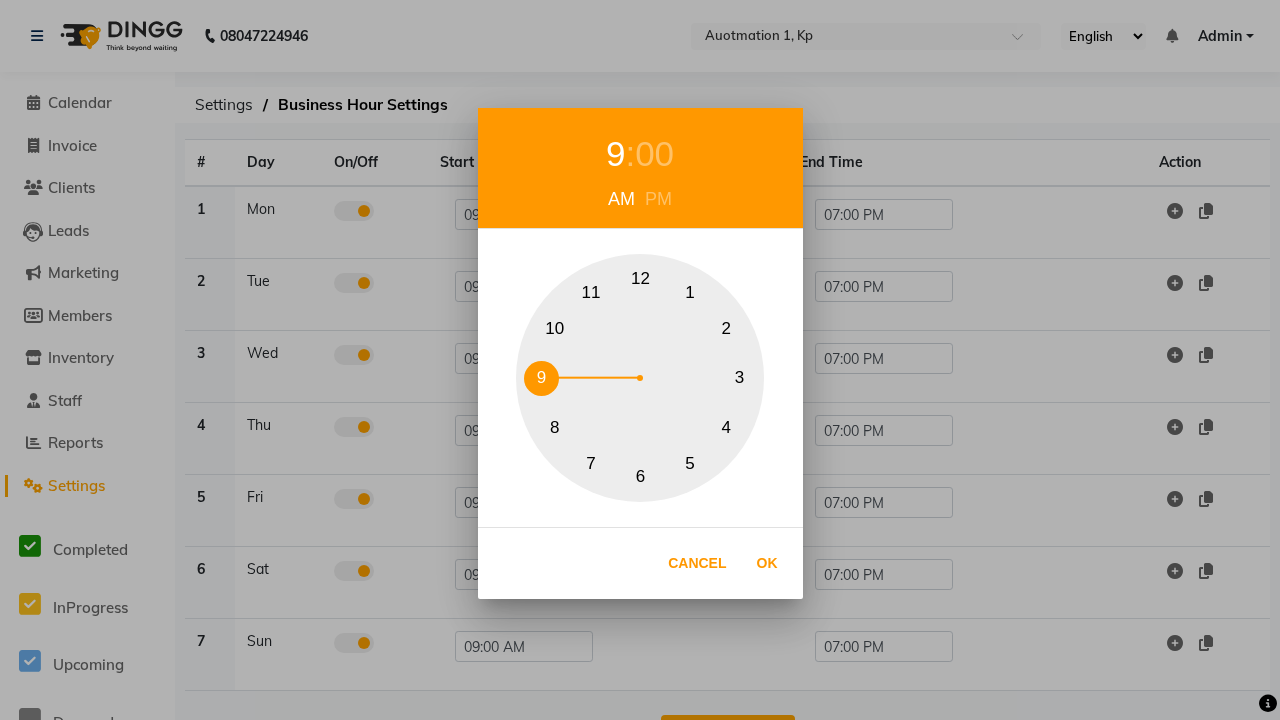 click on "10" at bounding box center [554, 328] 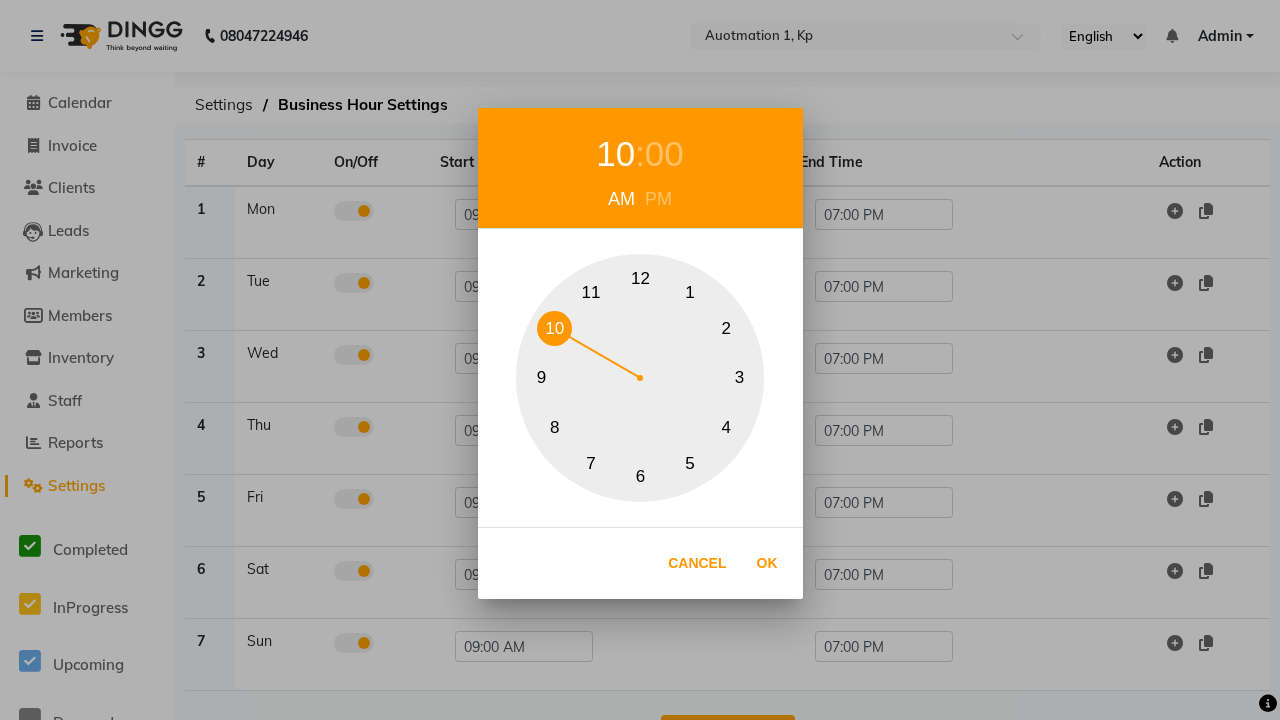click on "00" at bounding box center (664, 154) 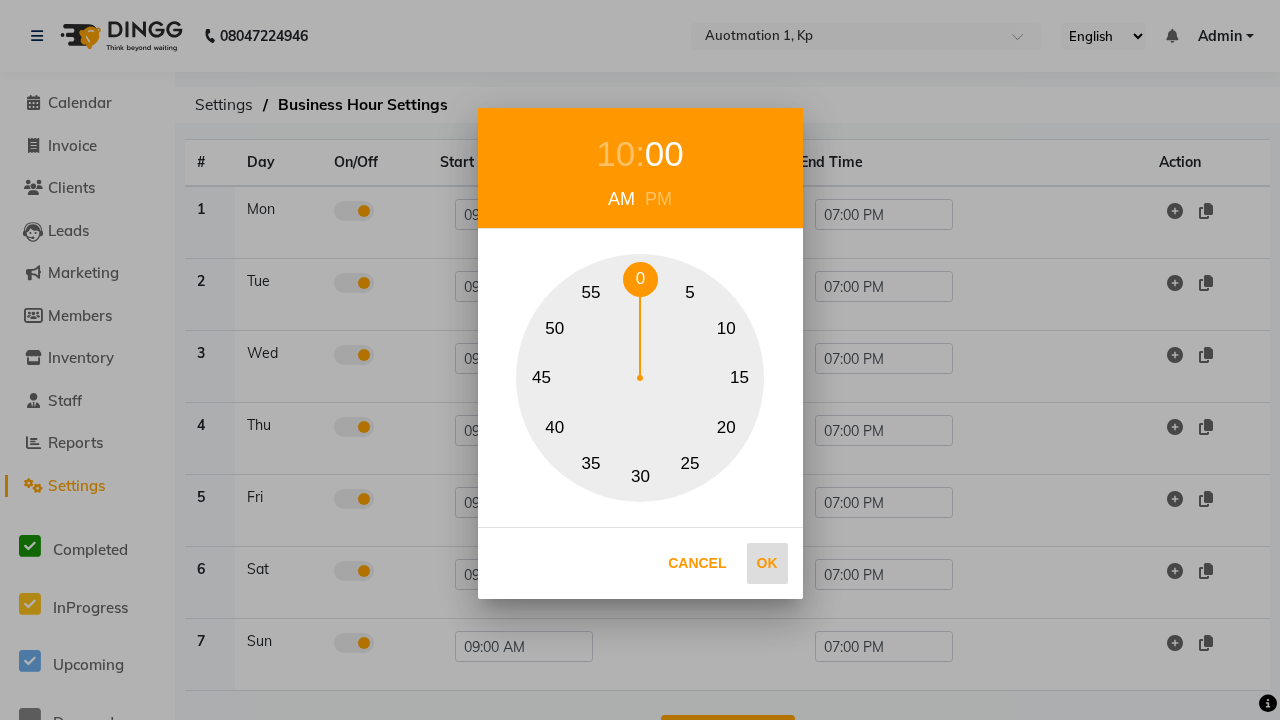 click on "0" at bounding box center (640, 279) 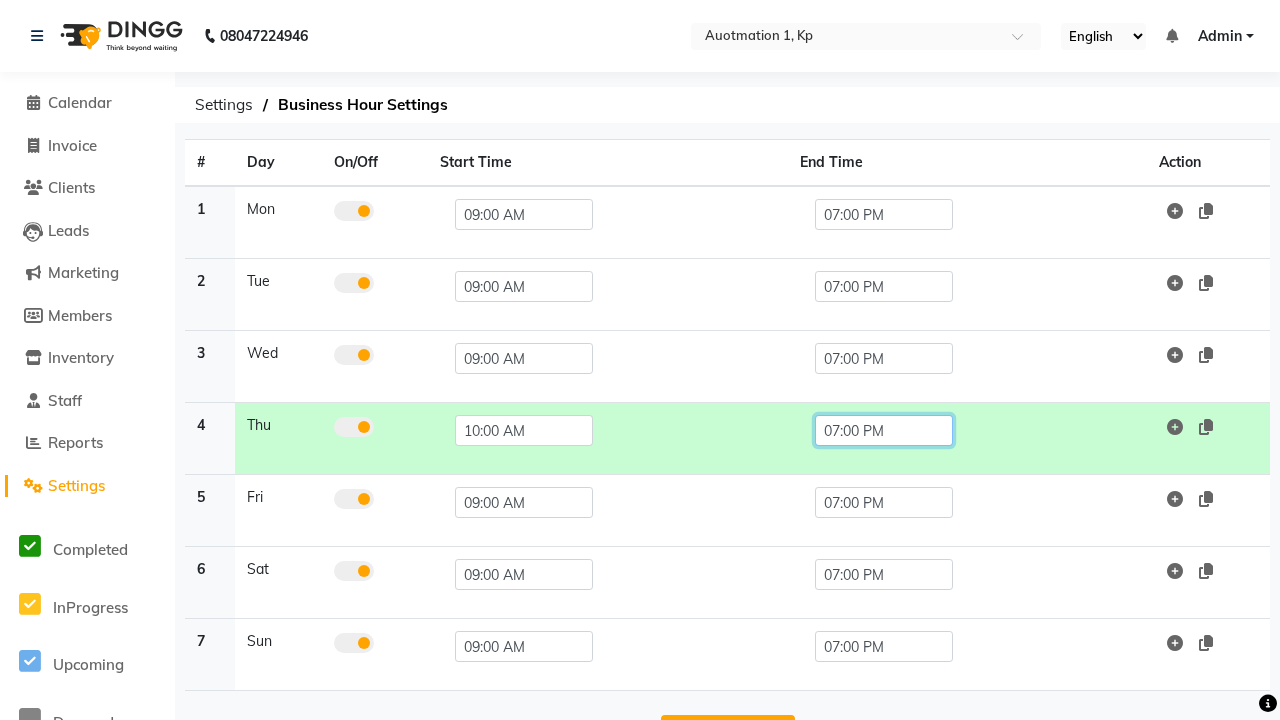 click on "07:00 PM" 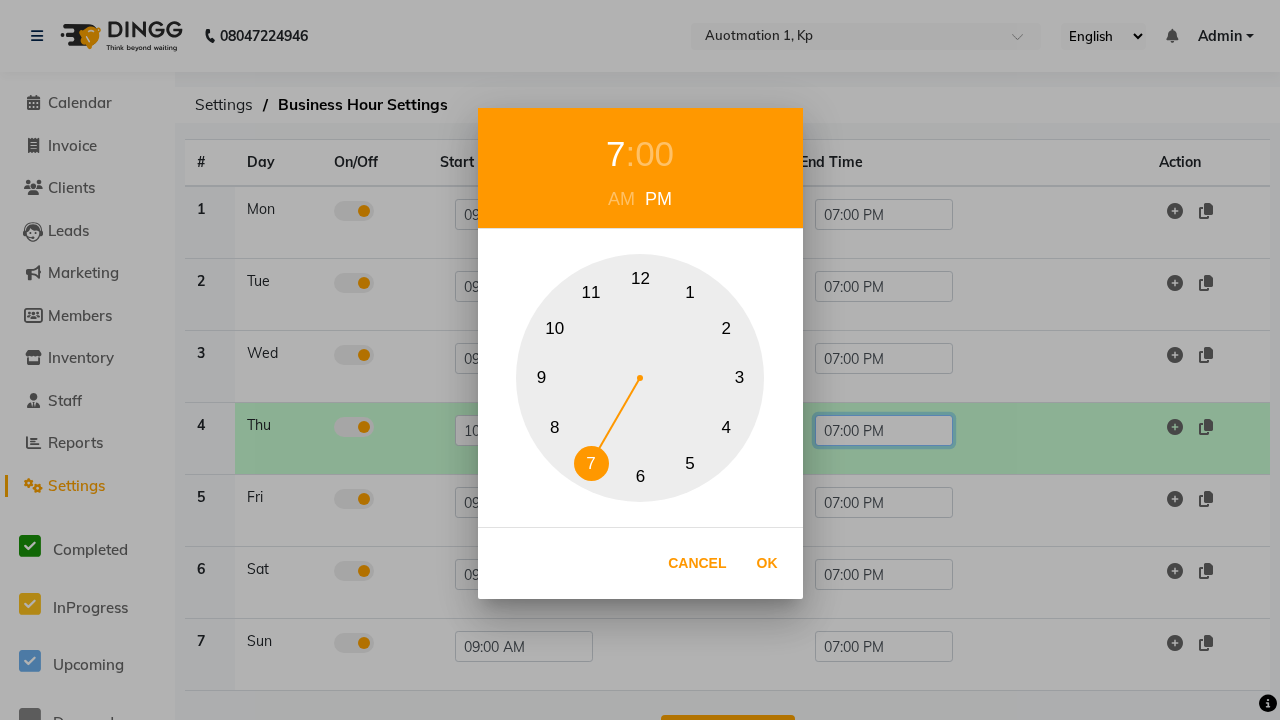 scroll, scrollTop: 63, scrollLeft: 0, axis: vertical 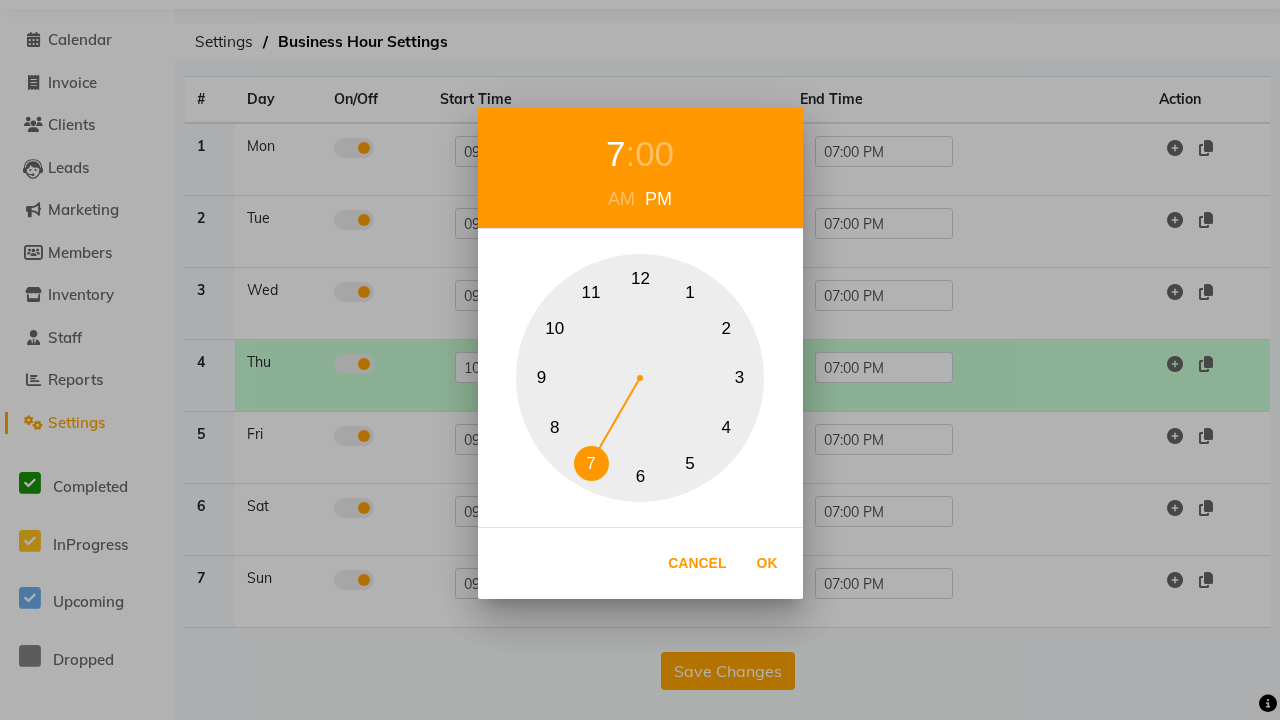 click on "10" at bounding box center [554, 328] 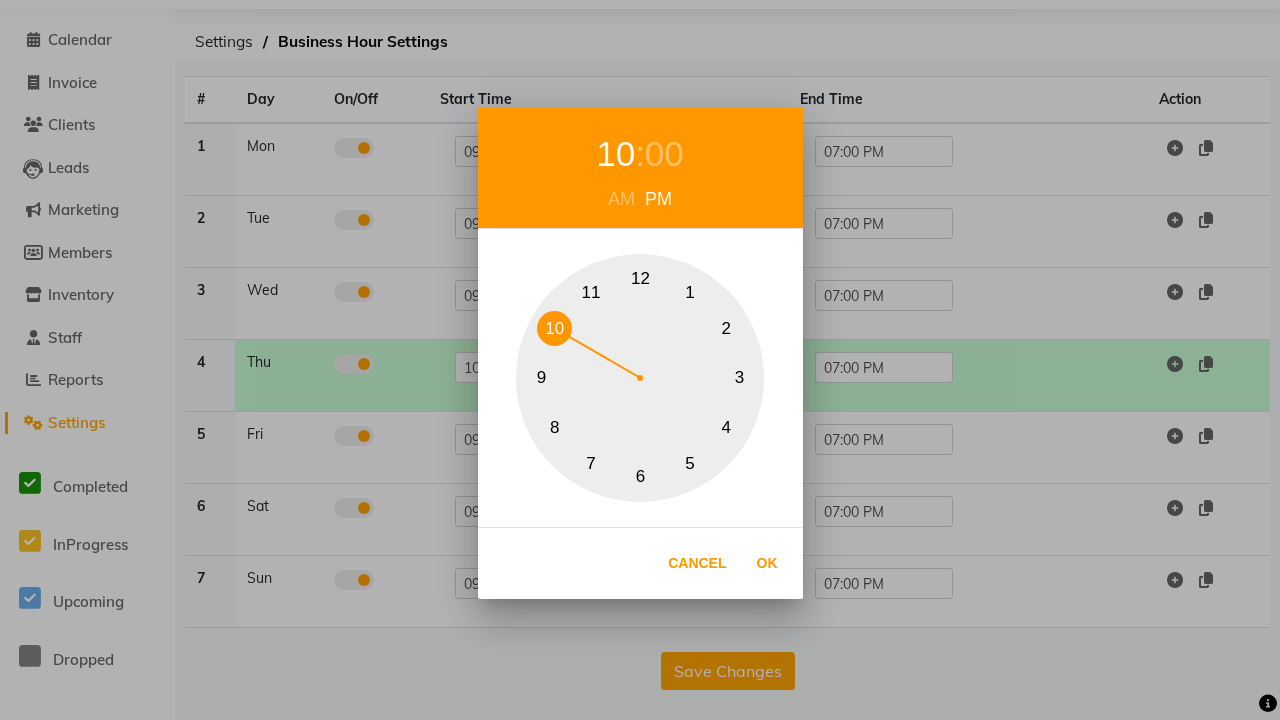 click on "00" at bounding box center (664, 154) 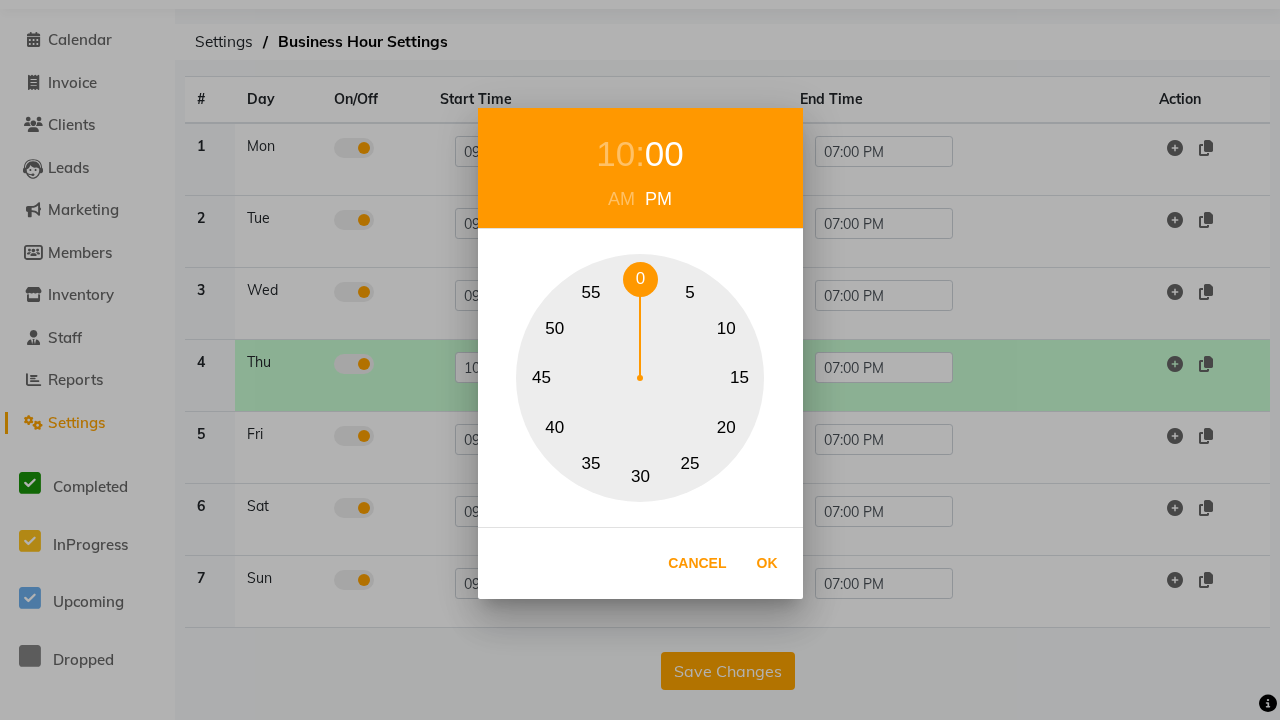 click on "0" at bounding box center (640, 279) 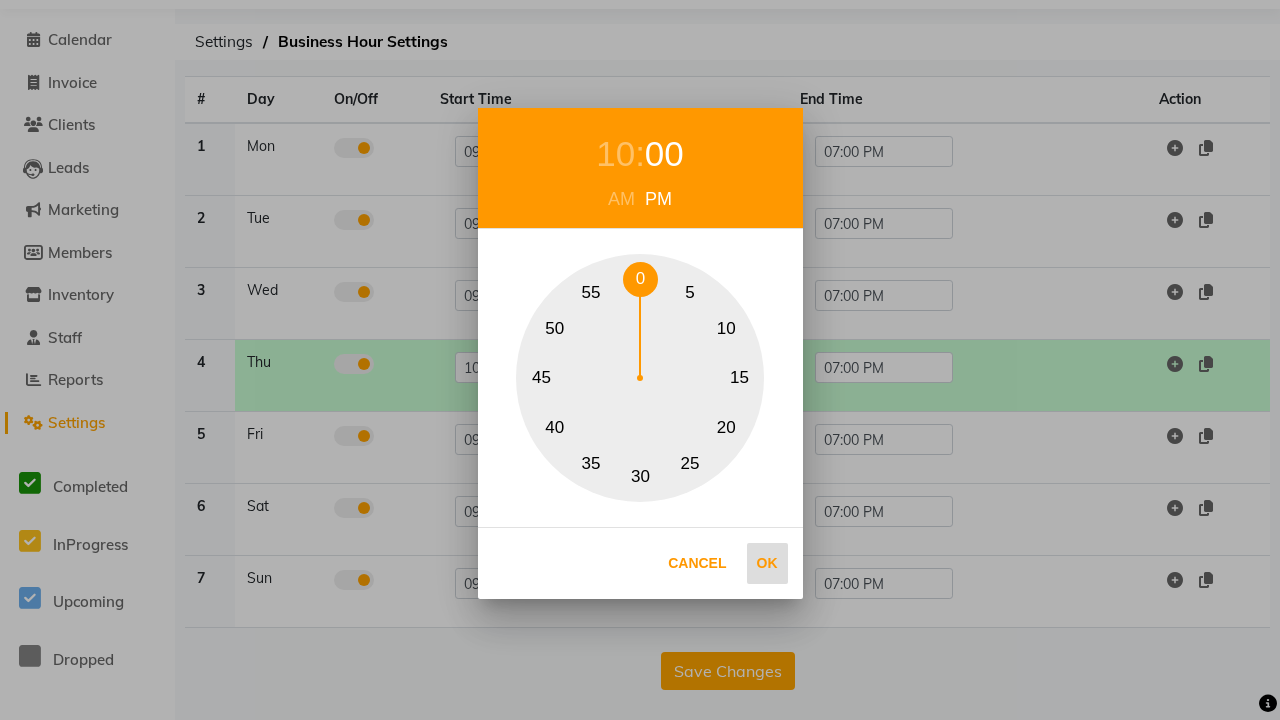 click on "Ok" at bounding box center [767, 563] 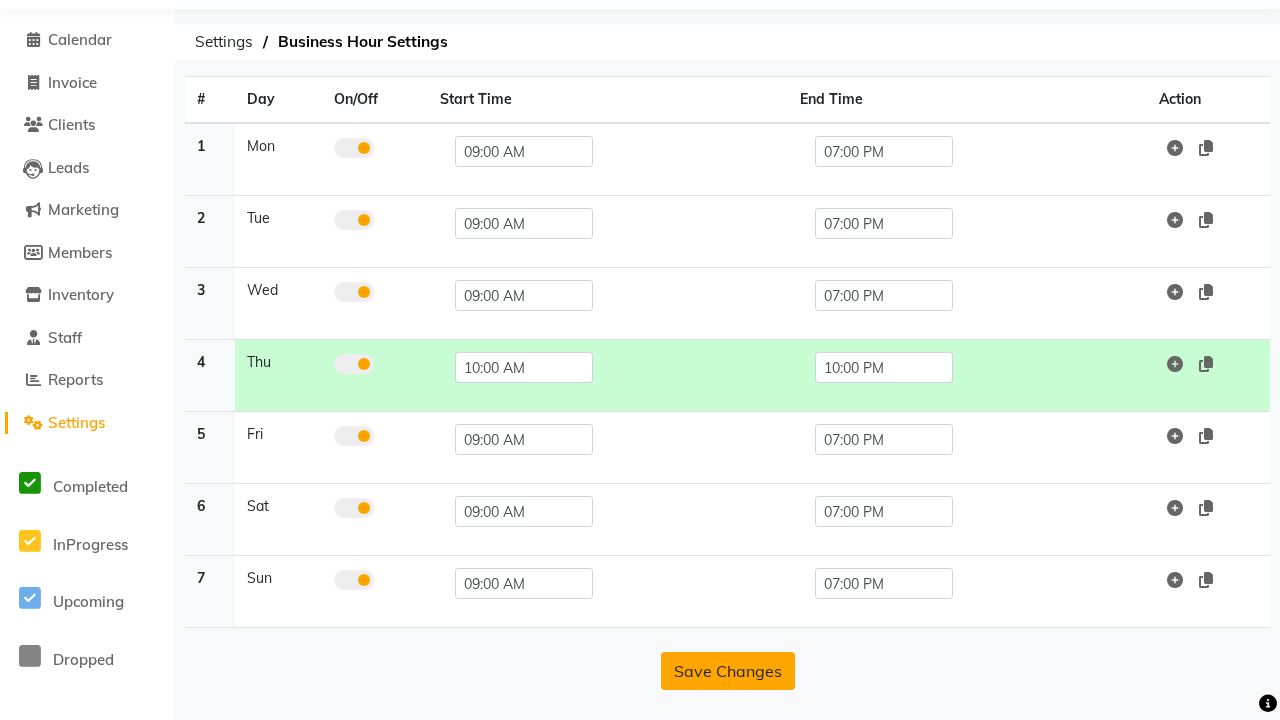 click on "Save Changes" 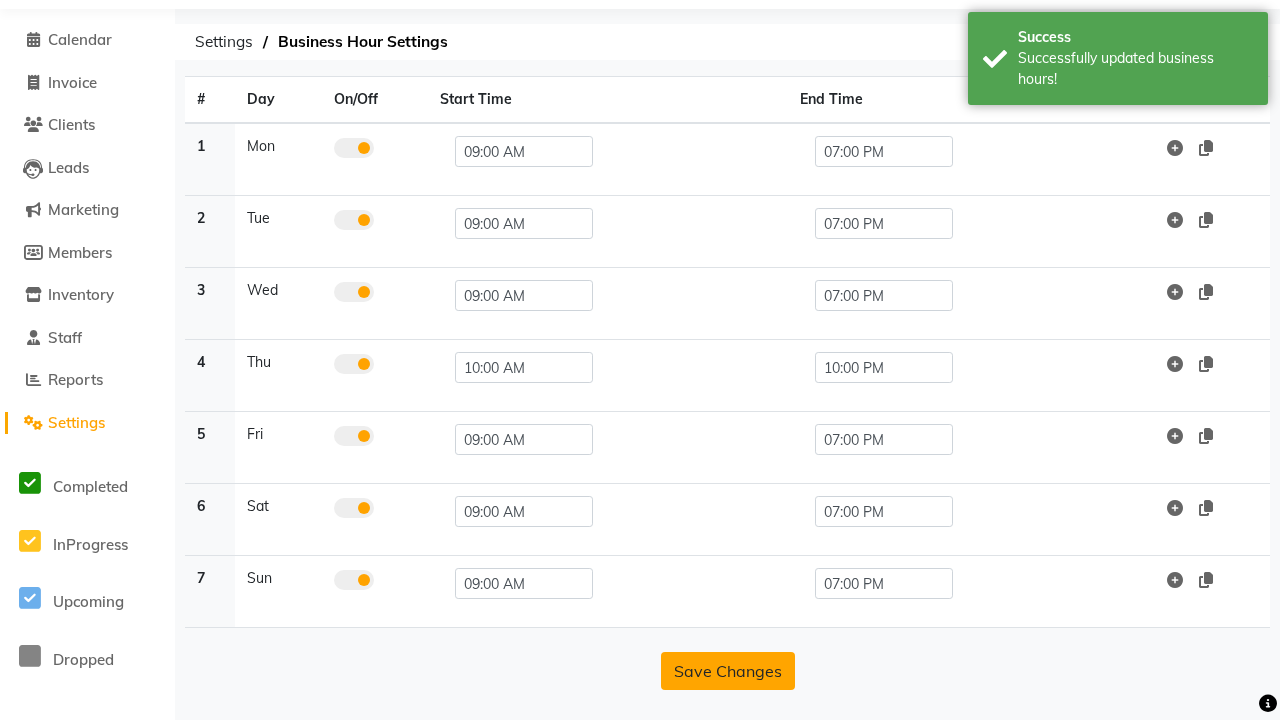 scroll, scrollTop: 33, scrollLeft: 0, axis: vertical 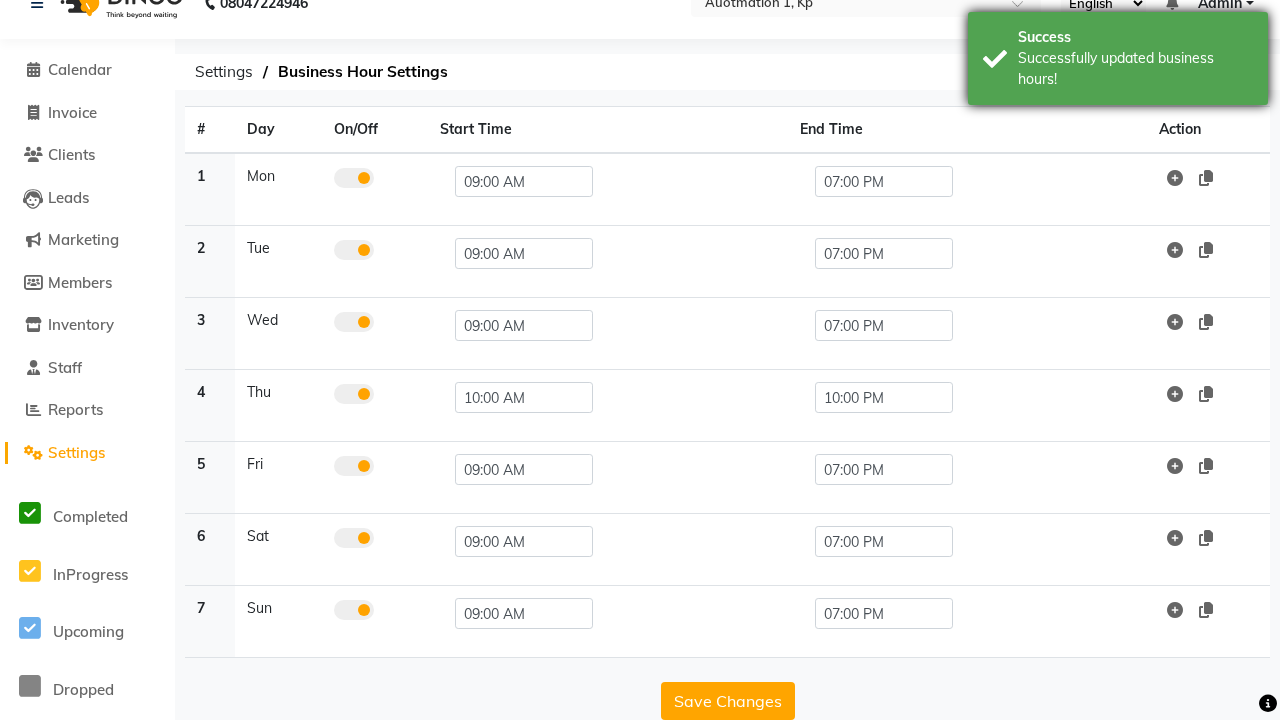 click on "Successfully updated business hours!" at bounding box center (1135, 69) 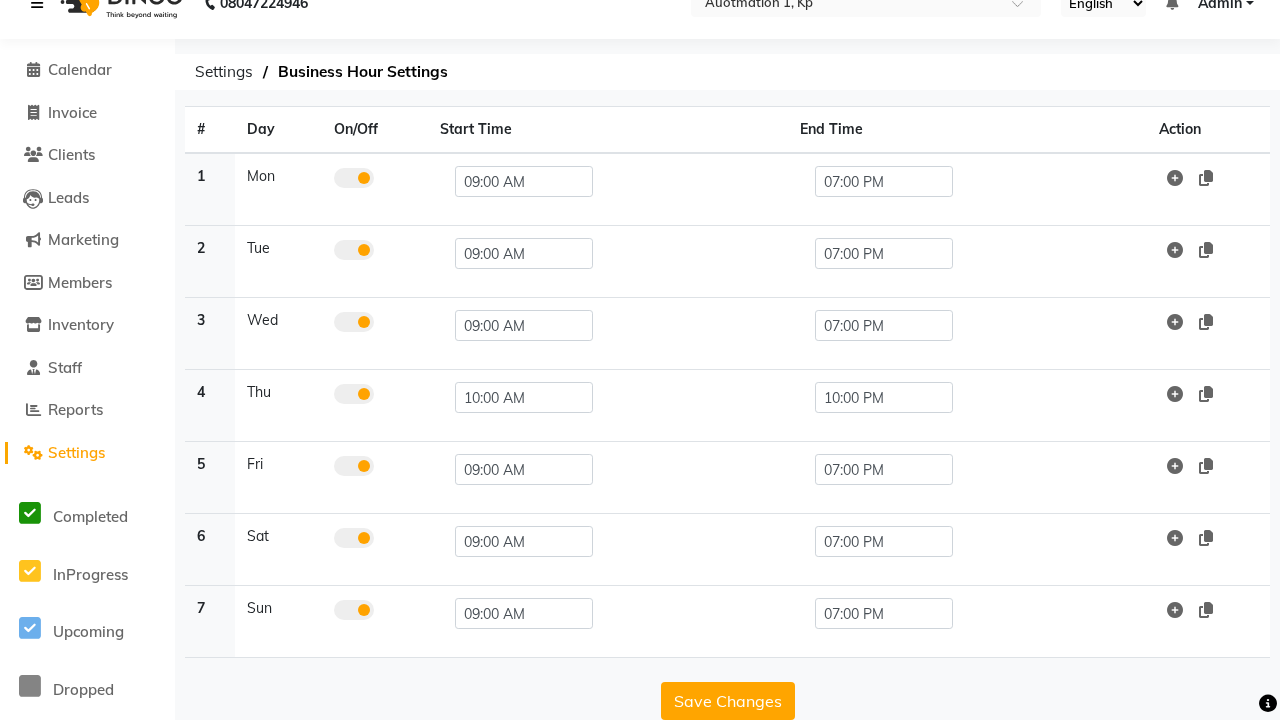 click at bounding box center [37, 3] 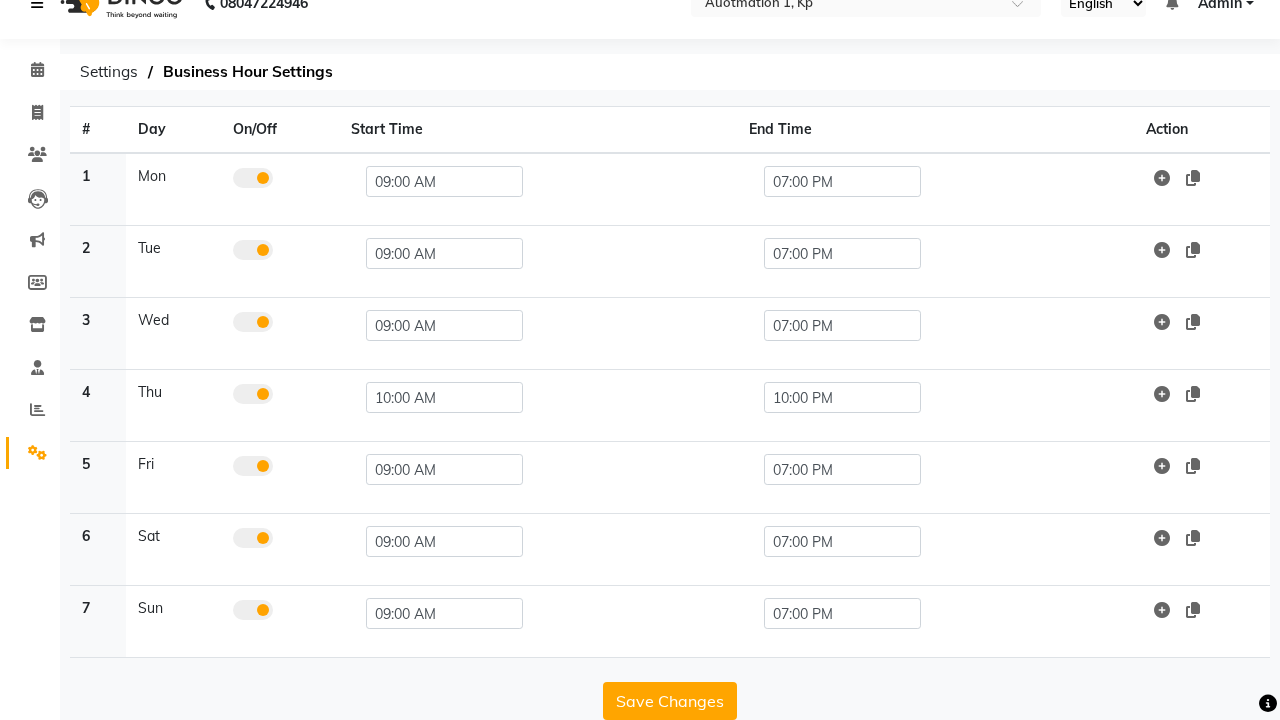 scroll, scrollTop: 8, scrollLeft: 0, axis: vertical 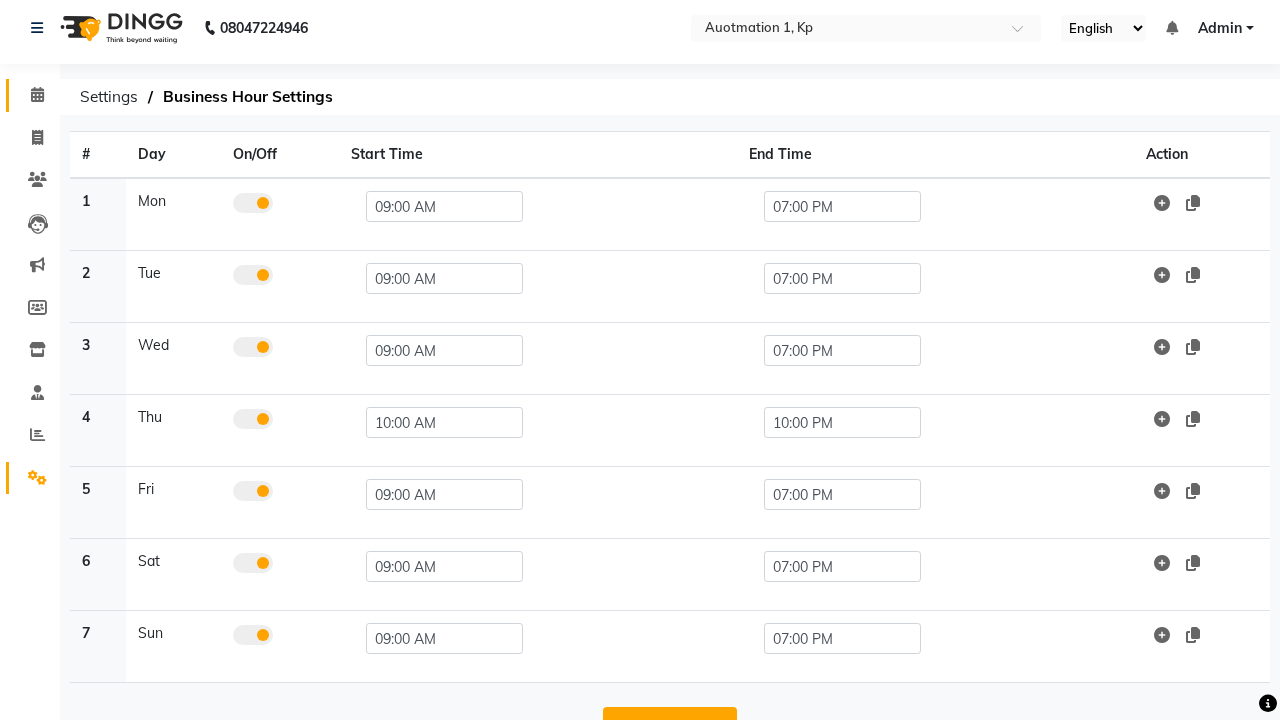 click 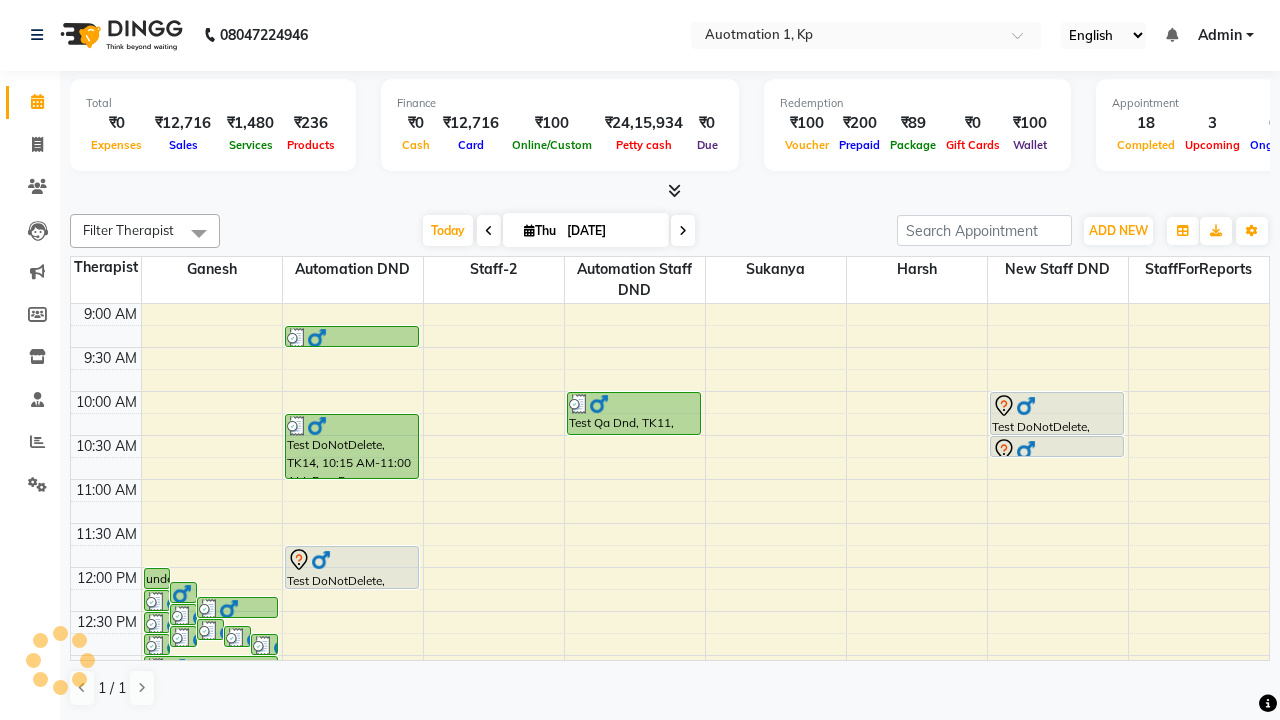scroll, scrollTop: 0, scrollLeft: 0, axis: both 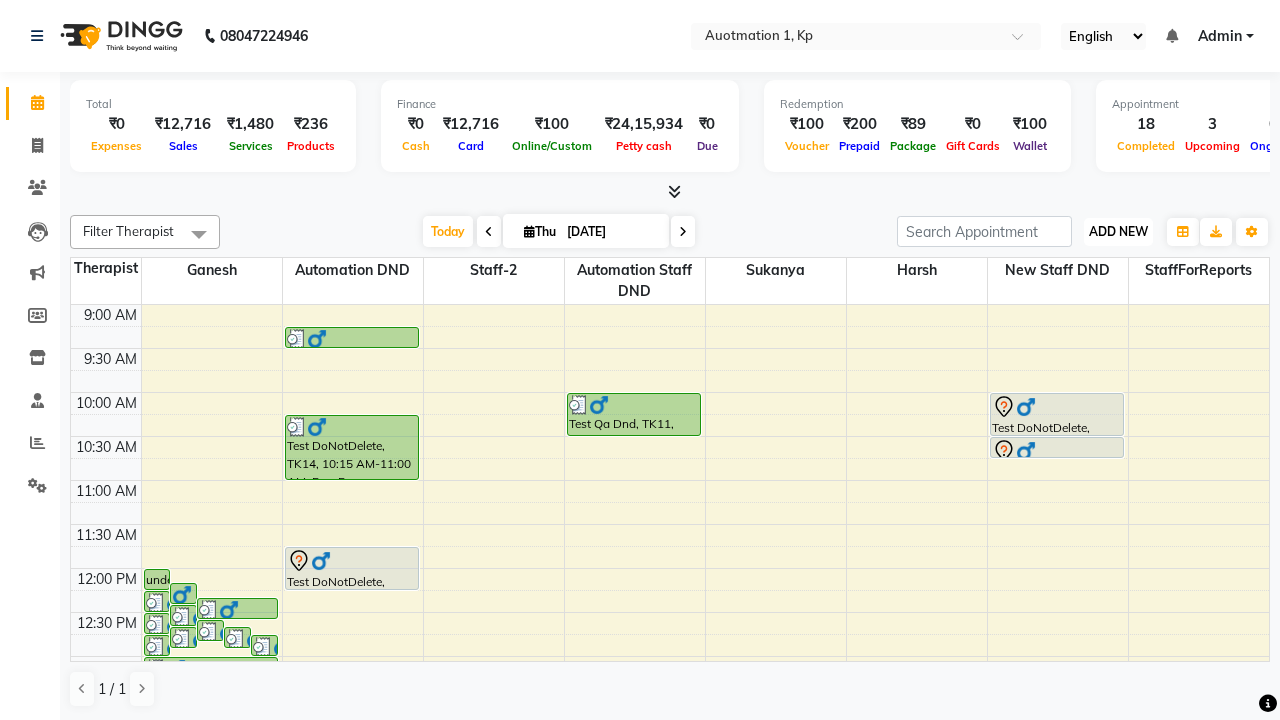 click on "ADD NEW" at bounding box center [1118, 231] 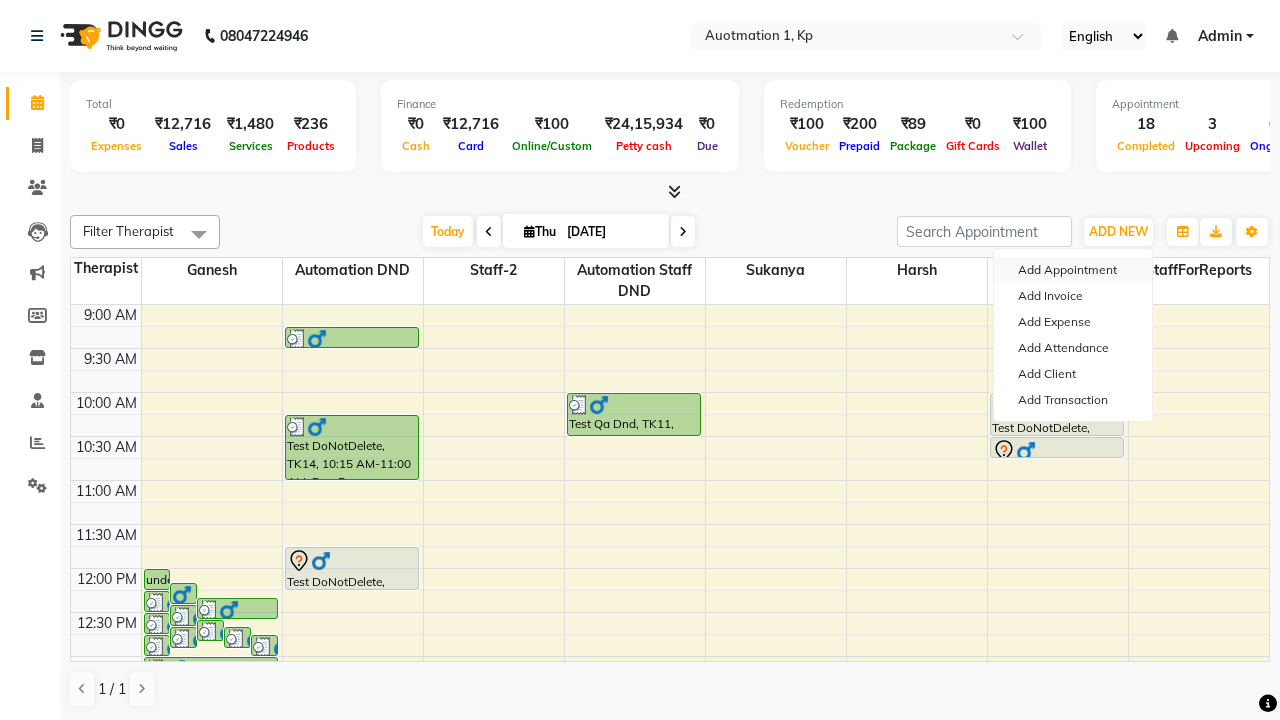 click on "Add Appointment" at bounding box center (1073, 270) 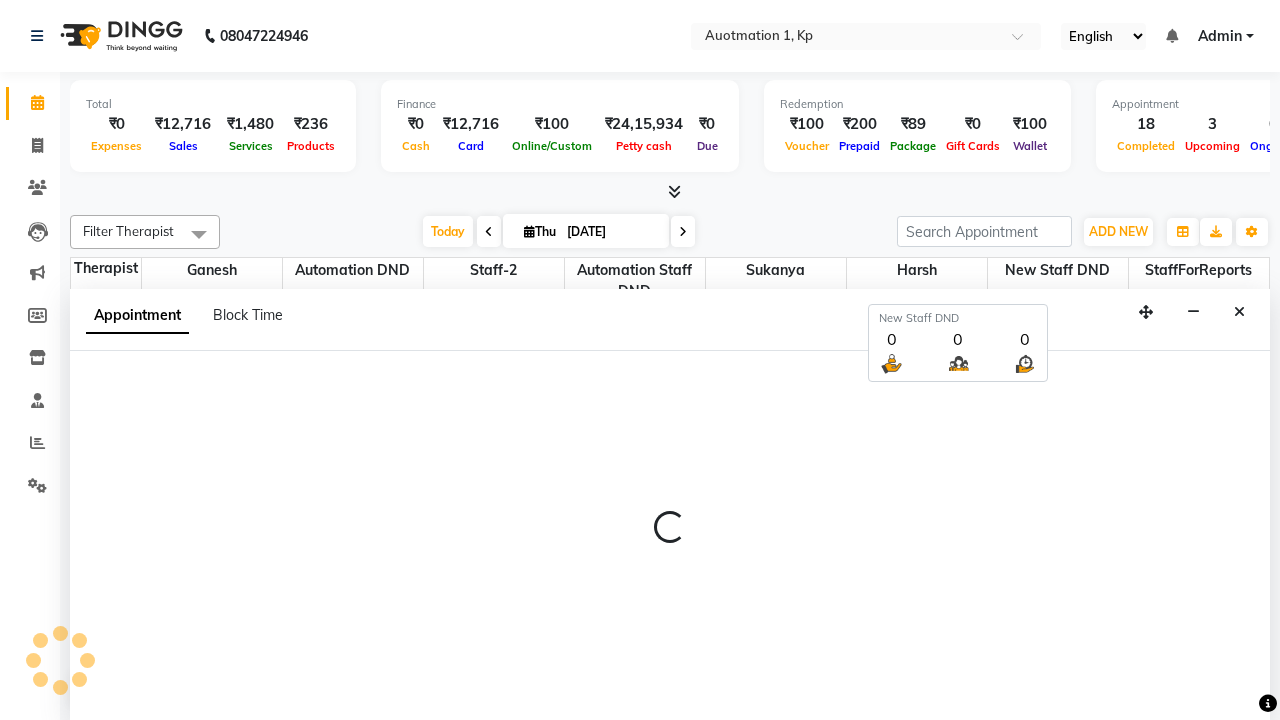 select on "tentative" 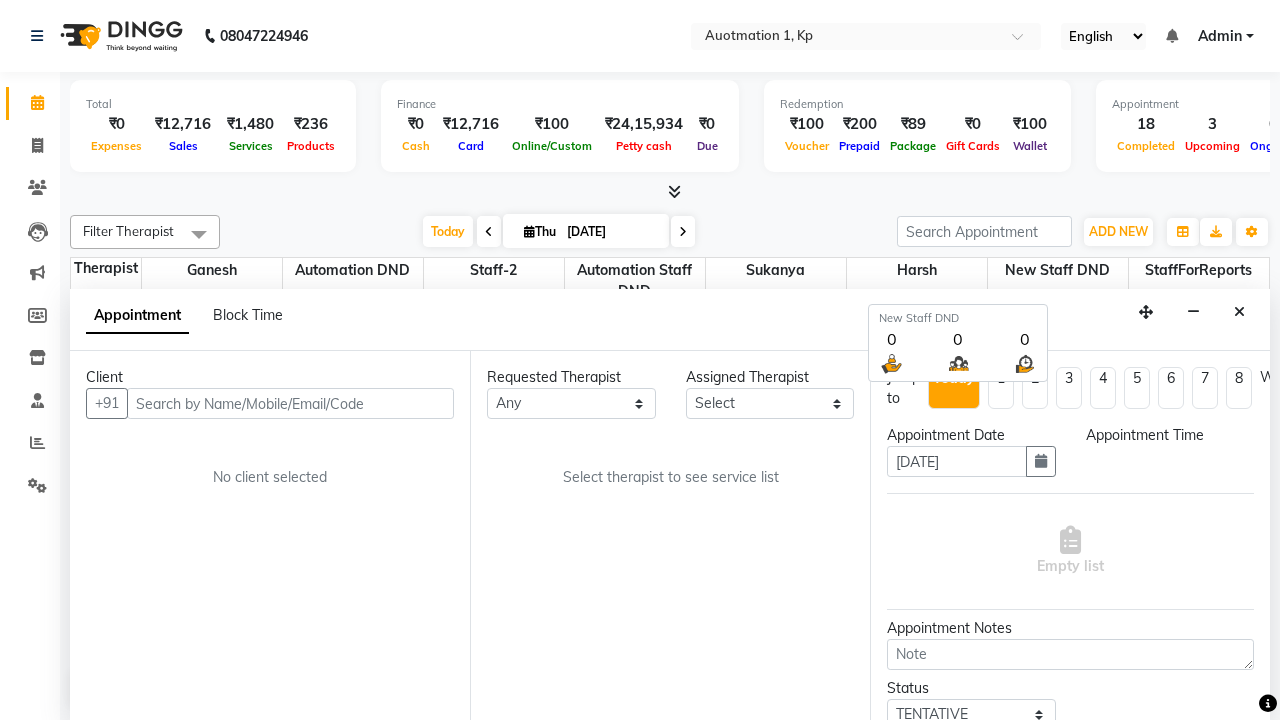 scroll, scrollTop: 1, scrollLeft: 0, axis: vertical 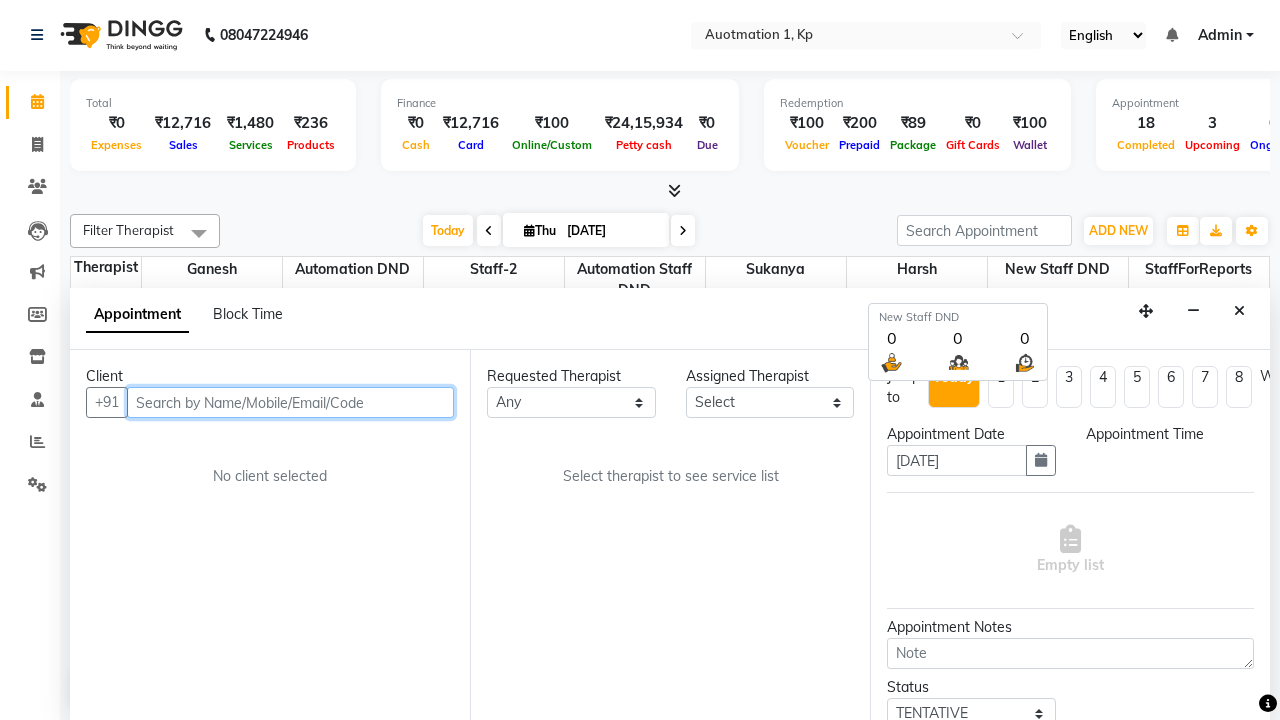 select on "600" 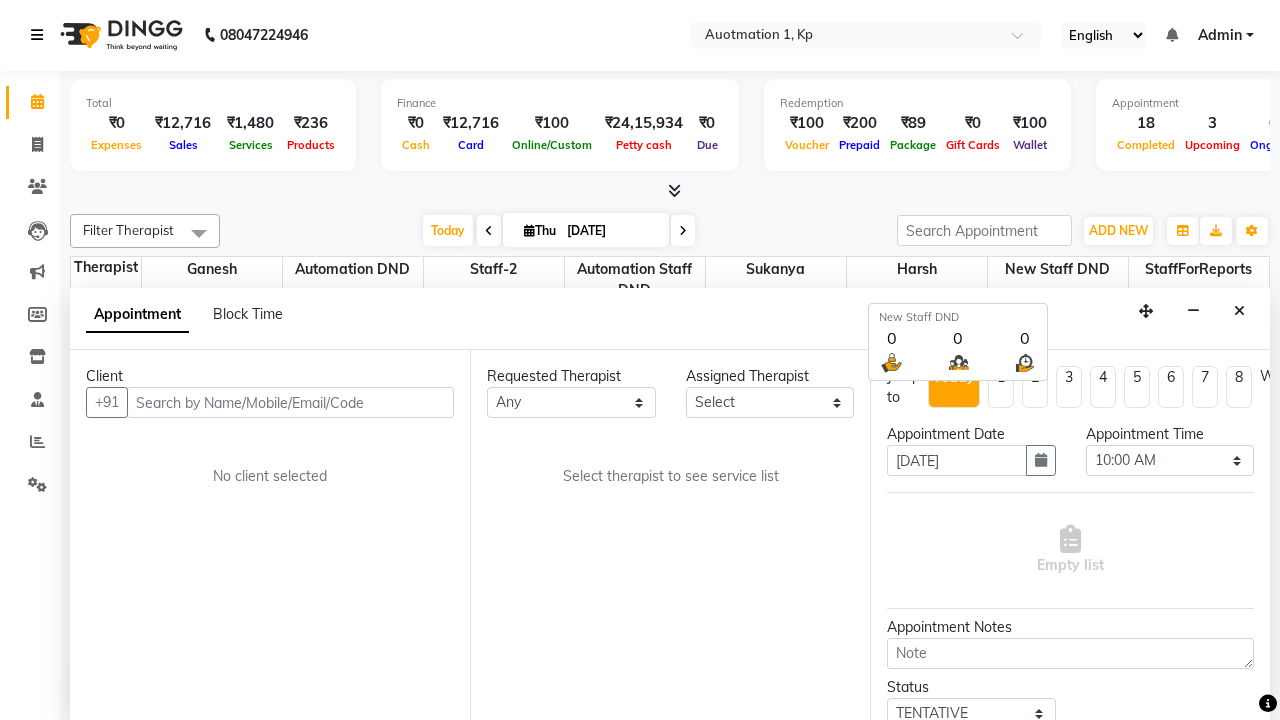 click at bounding box center [37, 35] 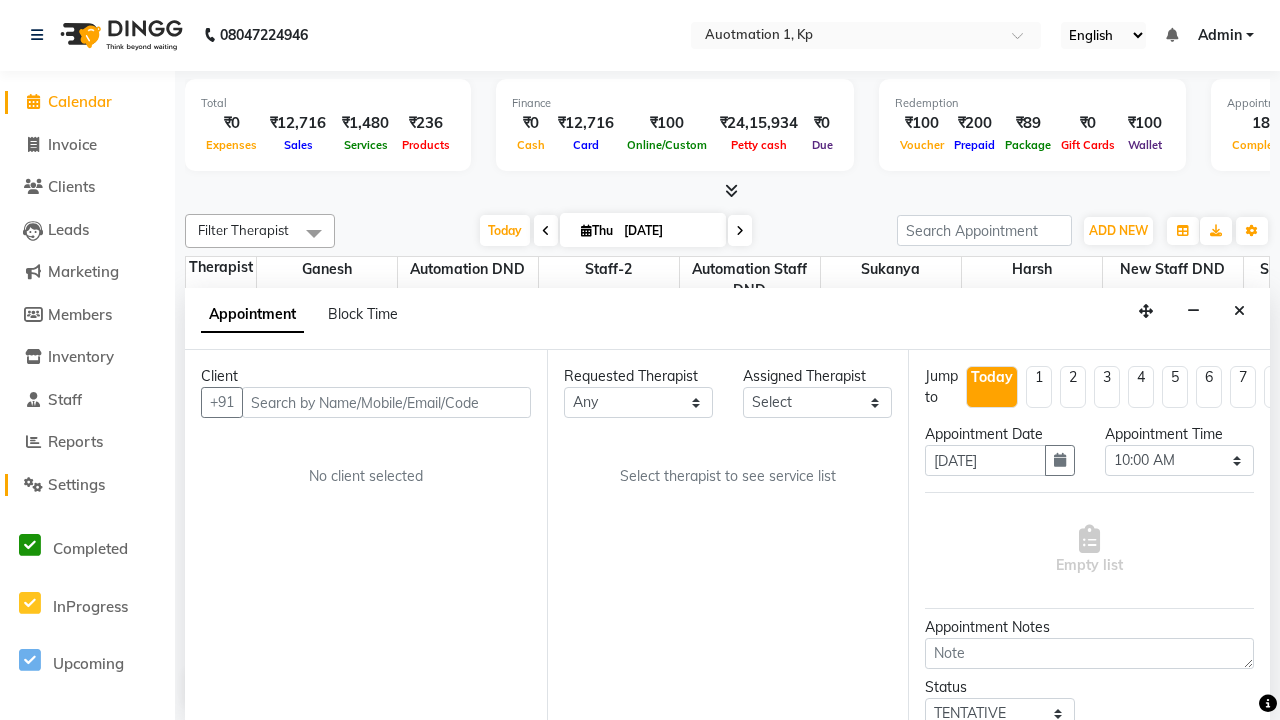 click on "Settings" 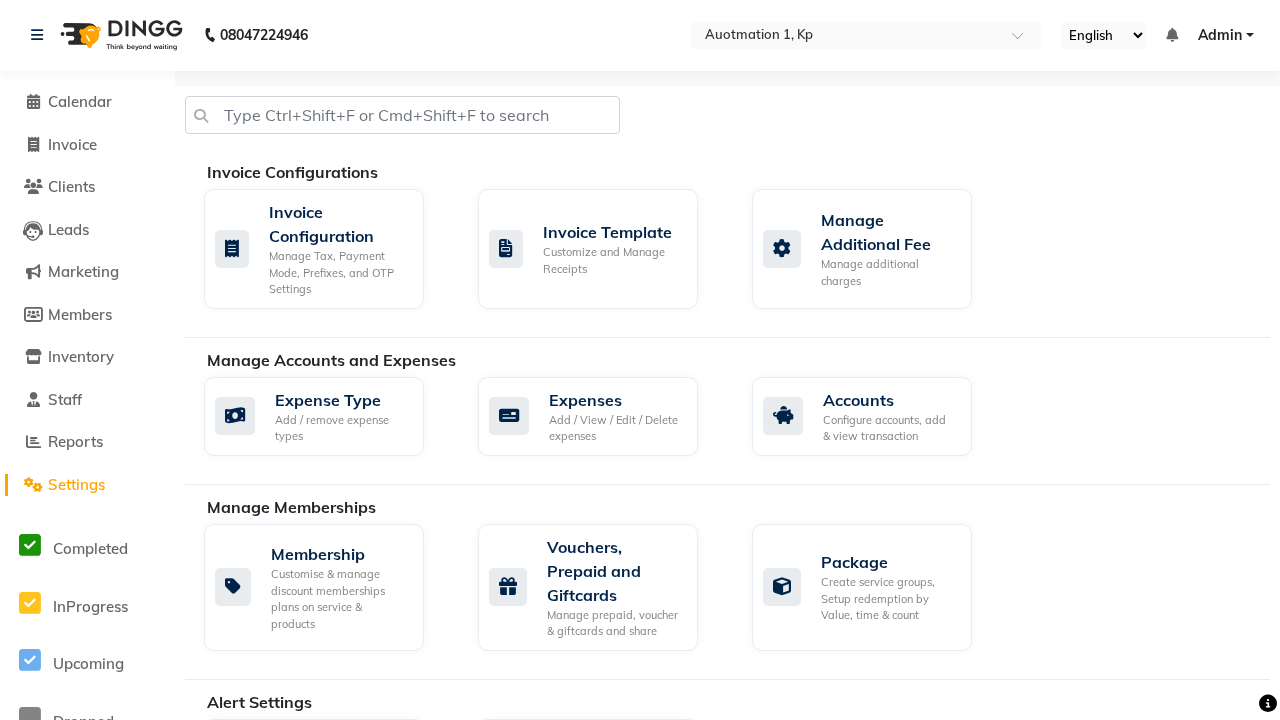 scroll, scrollTop: 0, scrollLeft: 0, axis: both 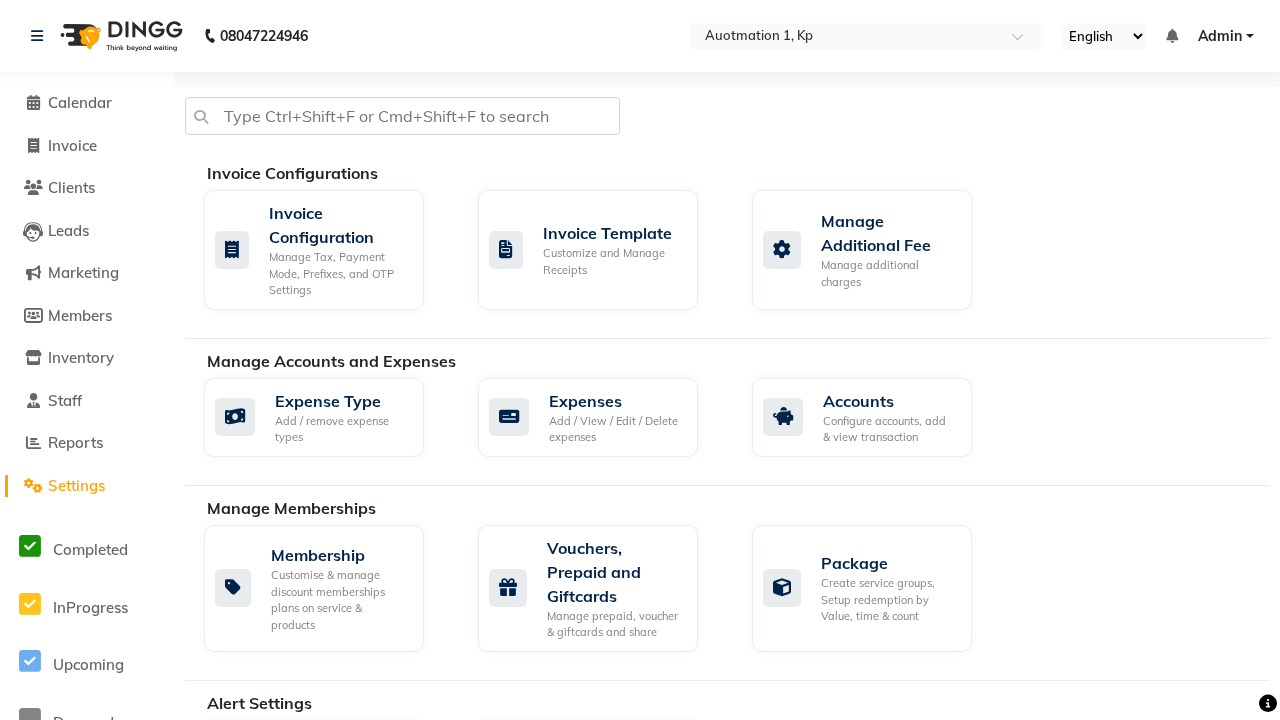 click on "Business Hours" 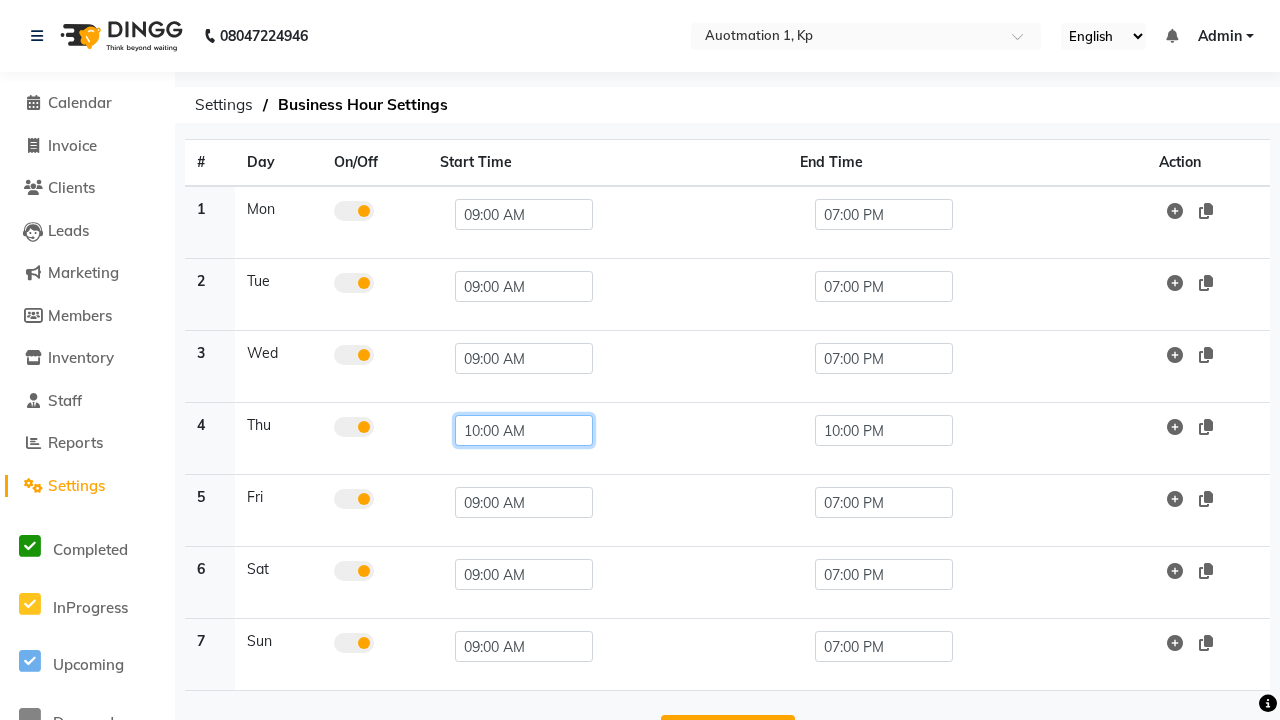 click on "10:00 AM" 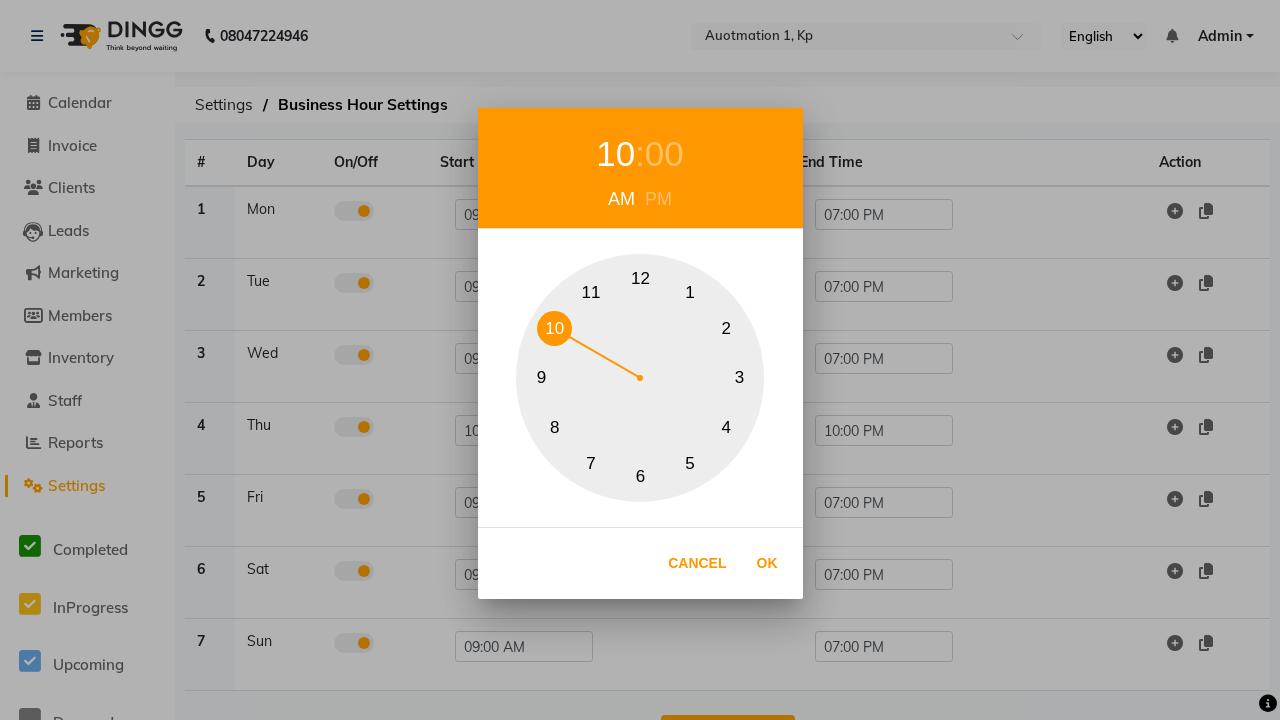 click on "9" at bounding box center [541, 378] 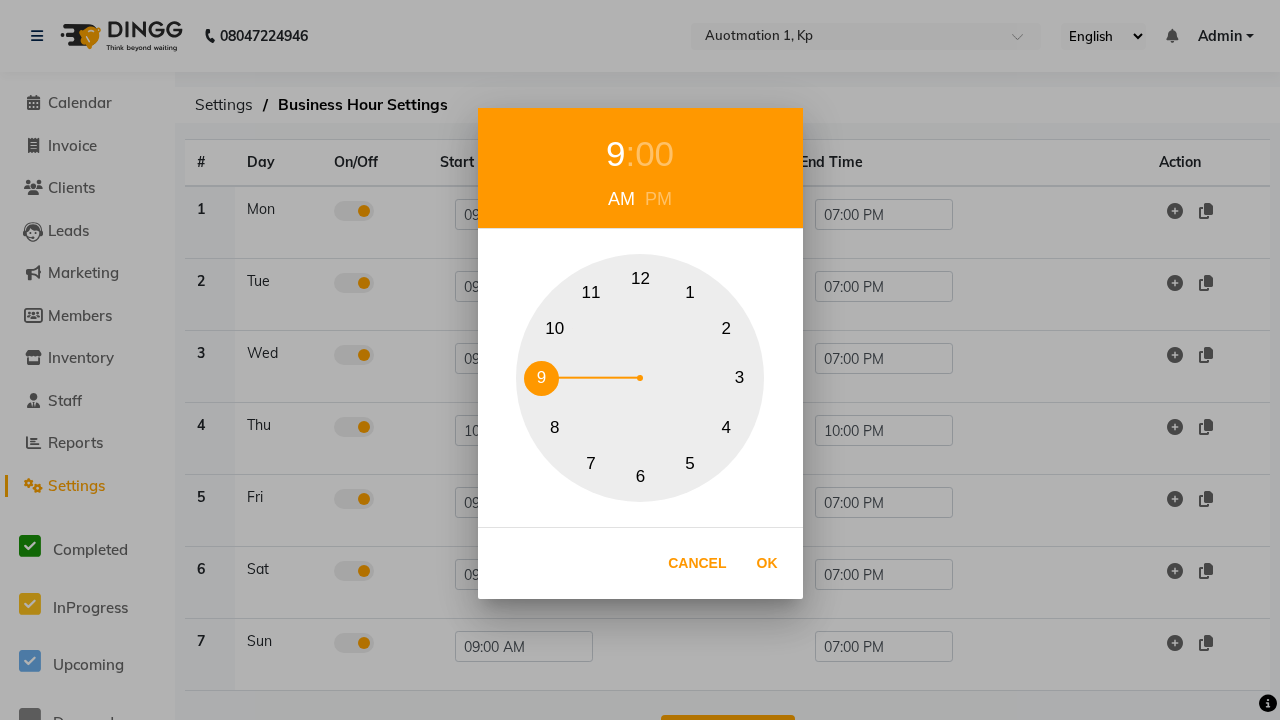 click on "00" at bounding box center (654, 154) 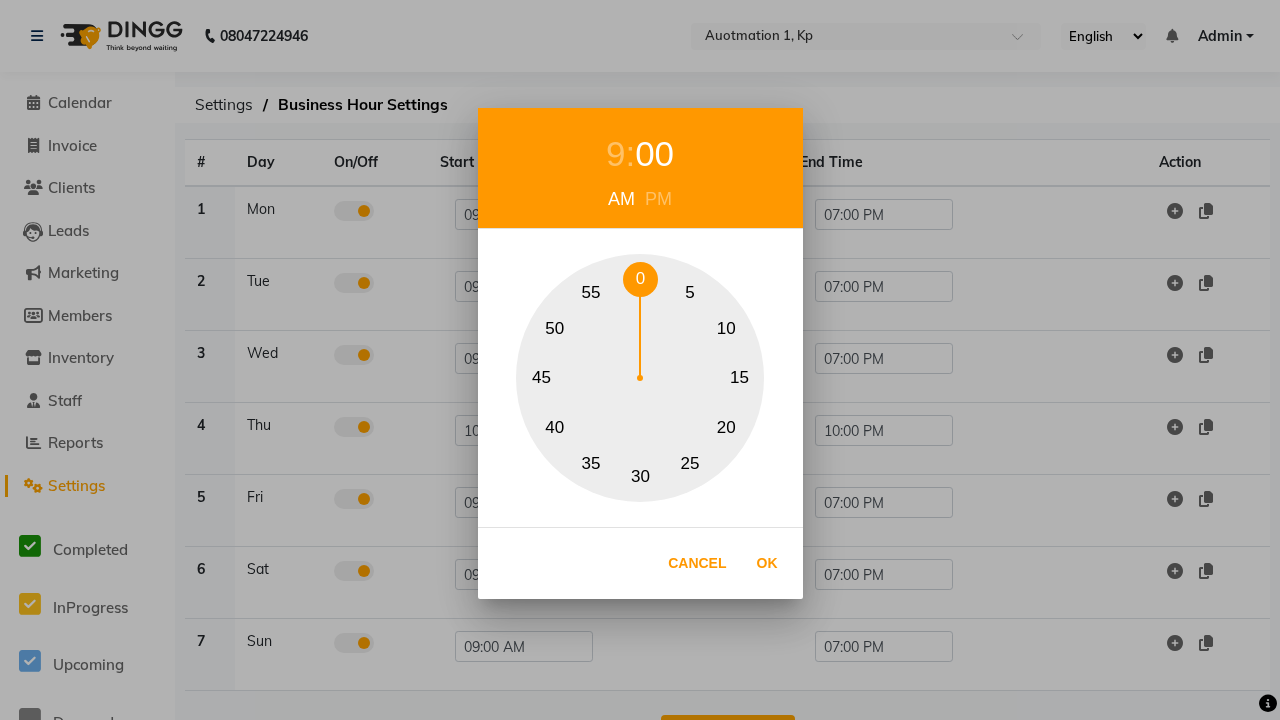 click on "0" at bounding box center (640, 279) 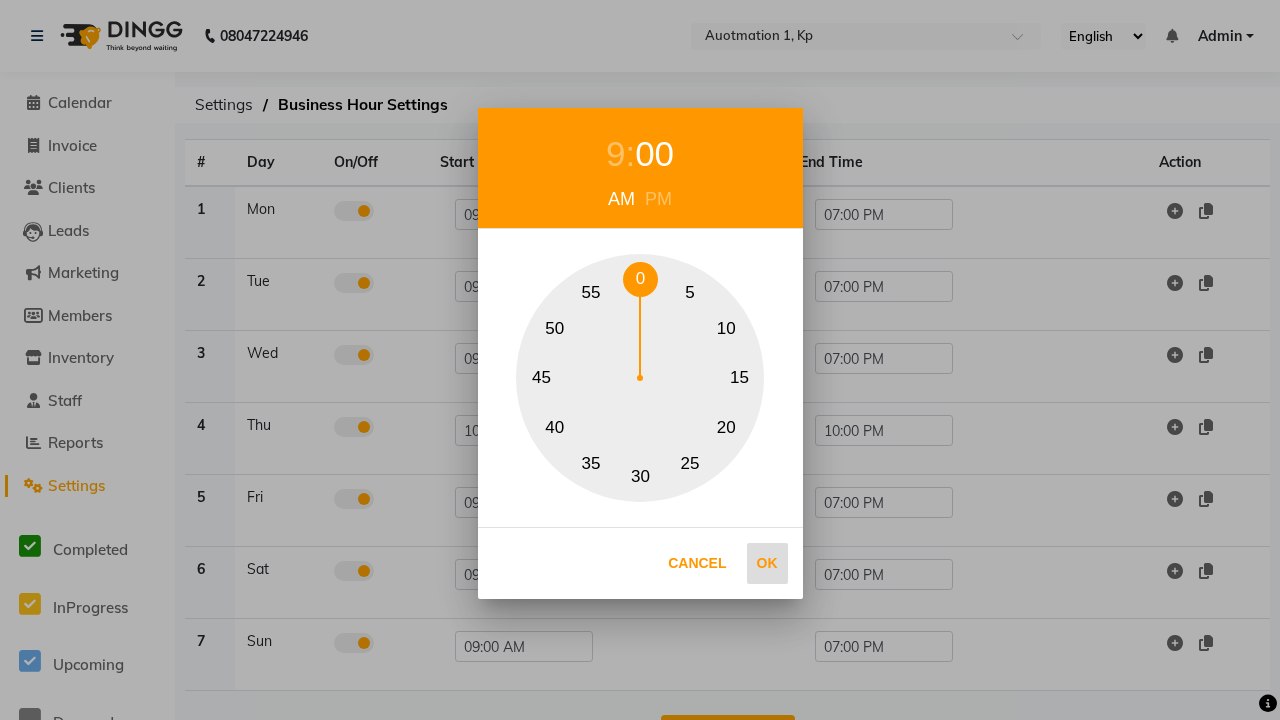 click on "Ok" at bounding box center [767, 563] 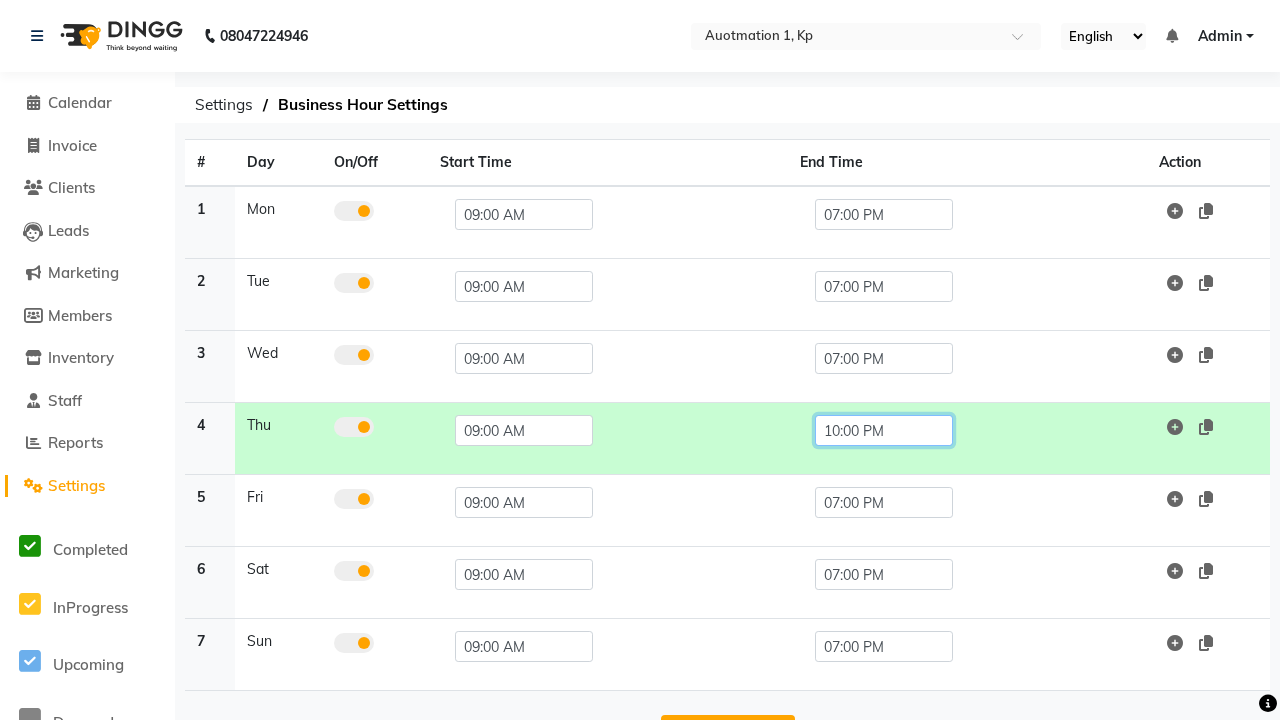 click on "10:00 PM" 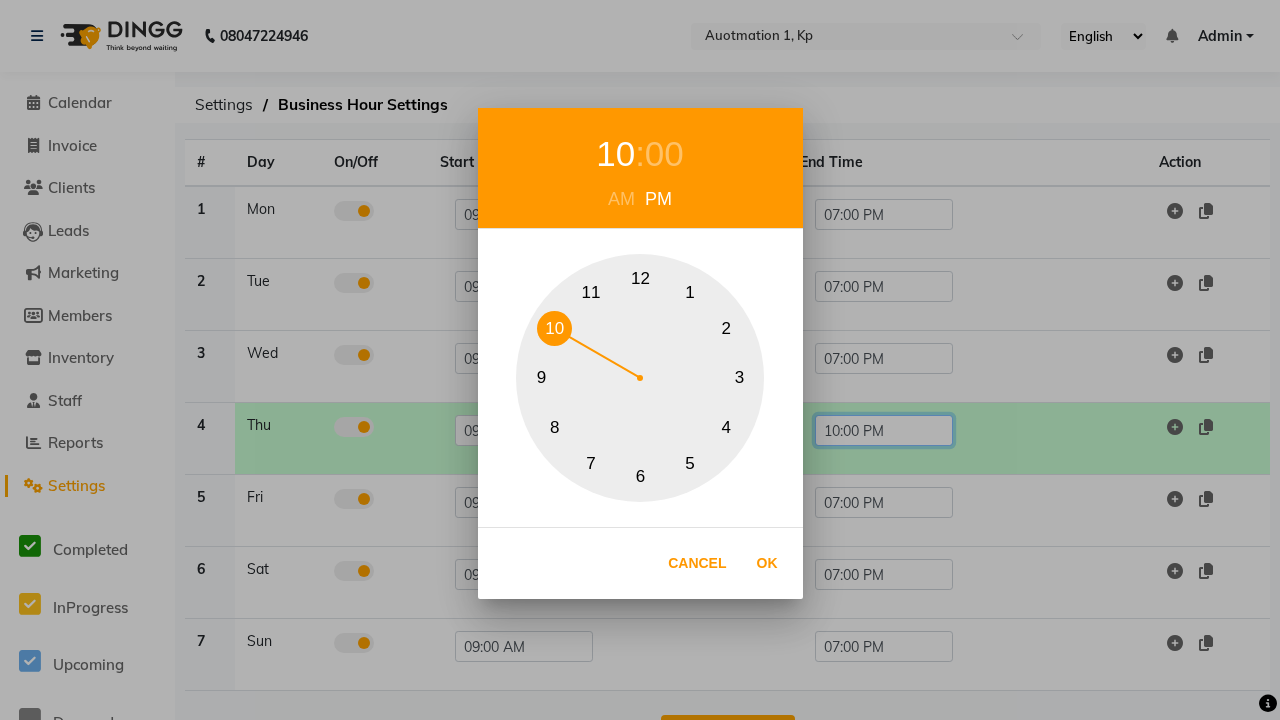 scroll, scrollTop: 63, scrollLeft: 0, axis: vertical 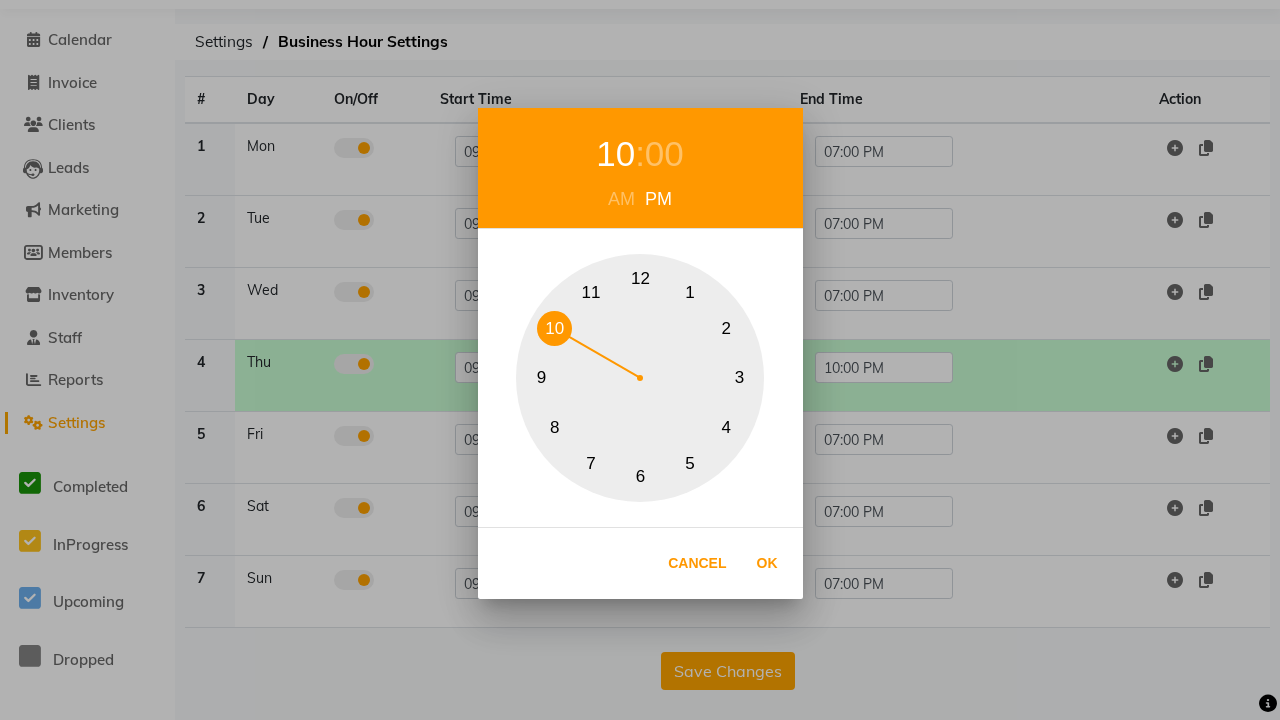 click on "7" at bounding box center [591, 463] 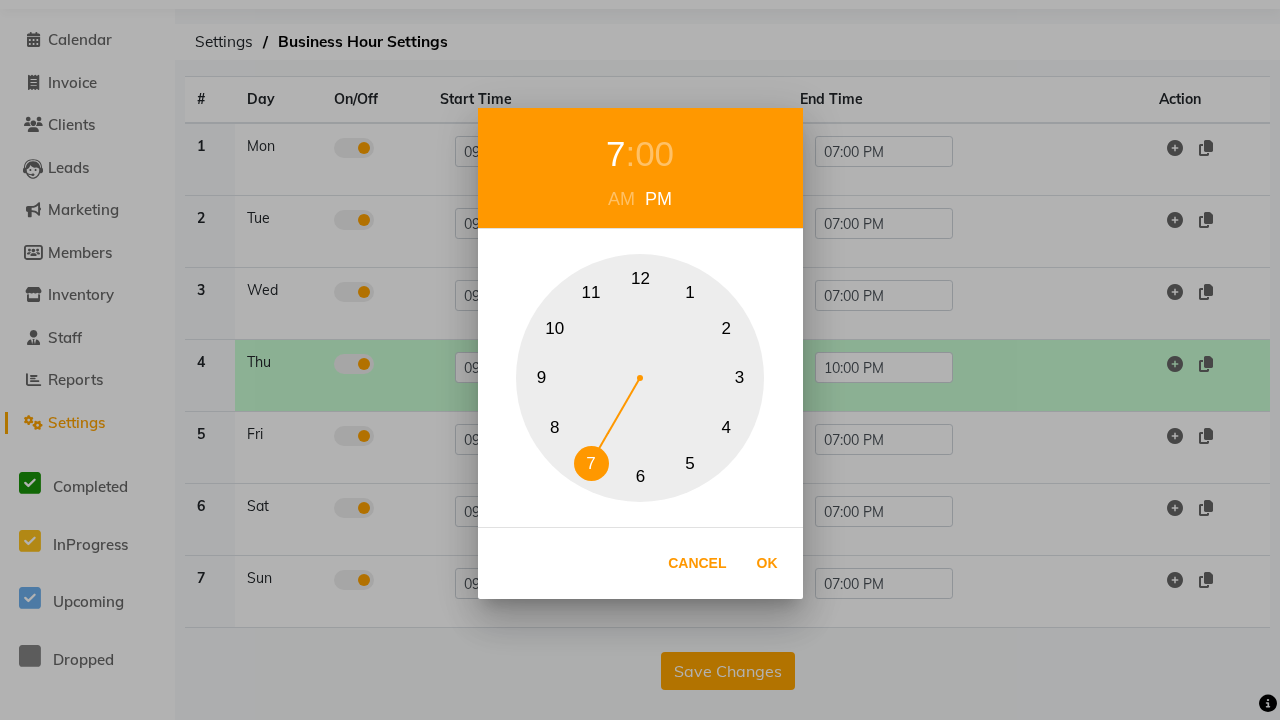 click on "00" at bounding box center [654, 154] 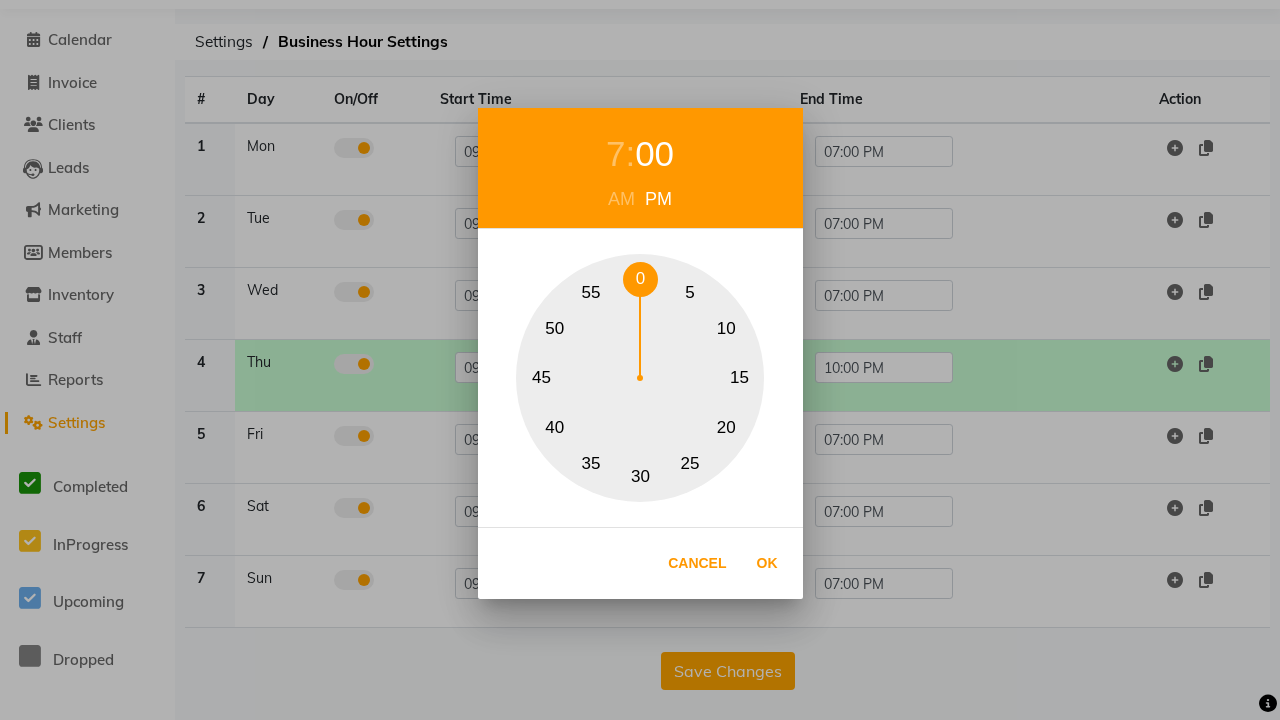 click on "0" at bounding box center [640, 279] 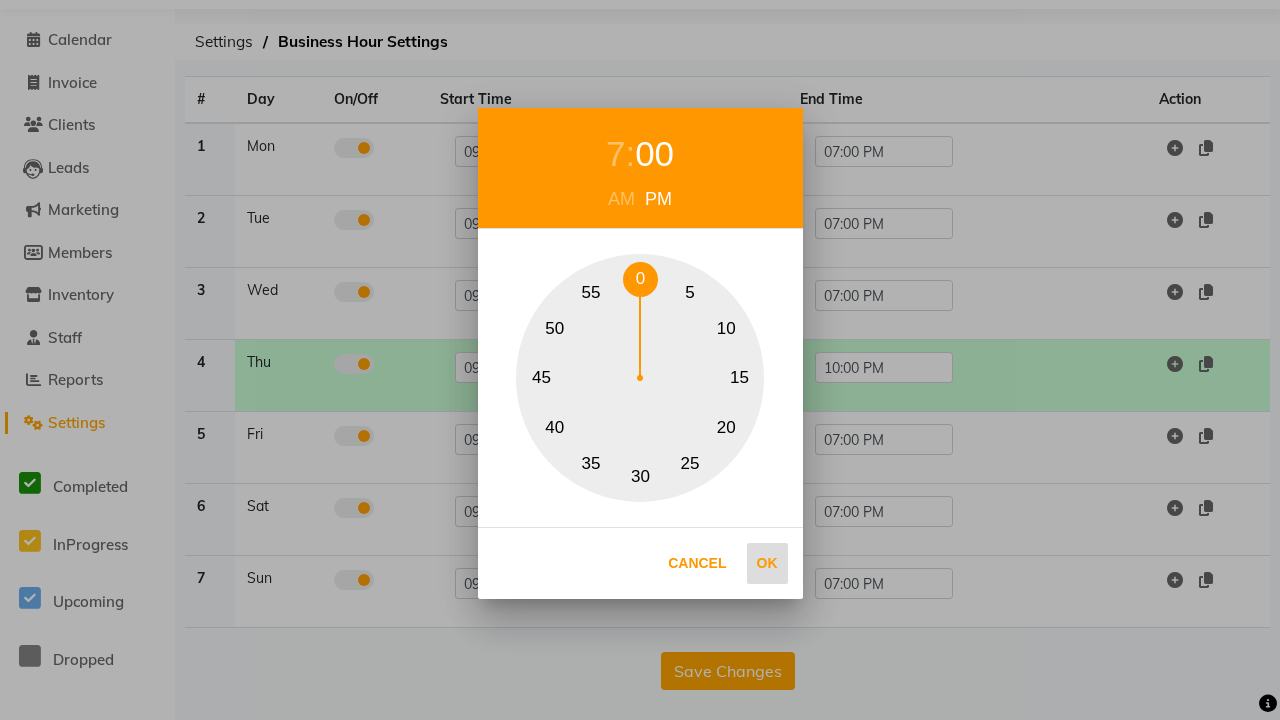 click on "Ok" at bounding box center [767, 563] 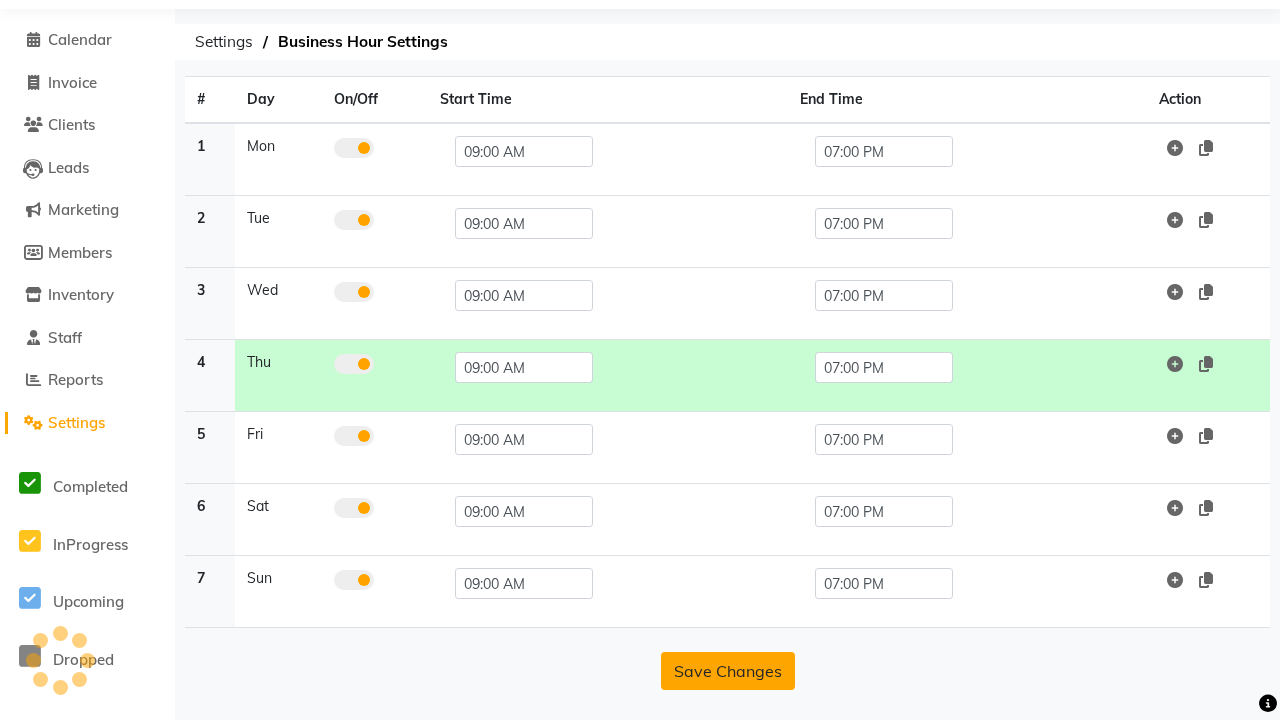 click on "Save Changes" 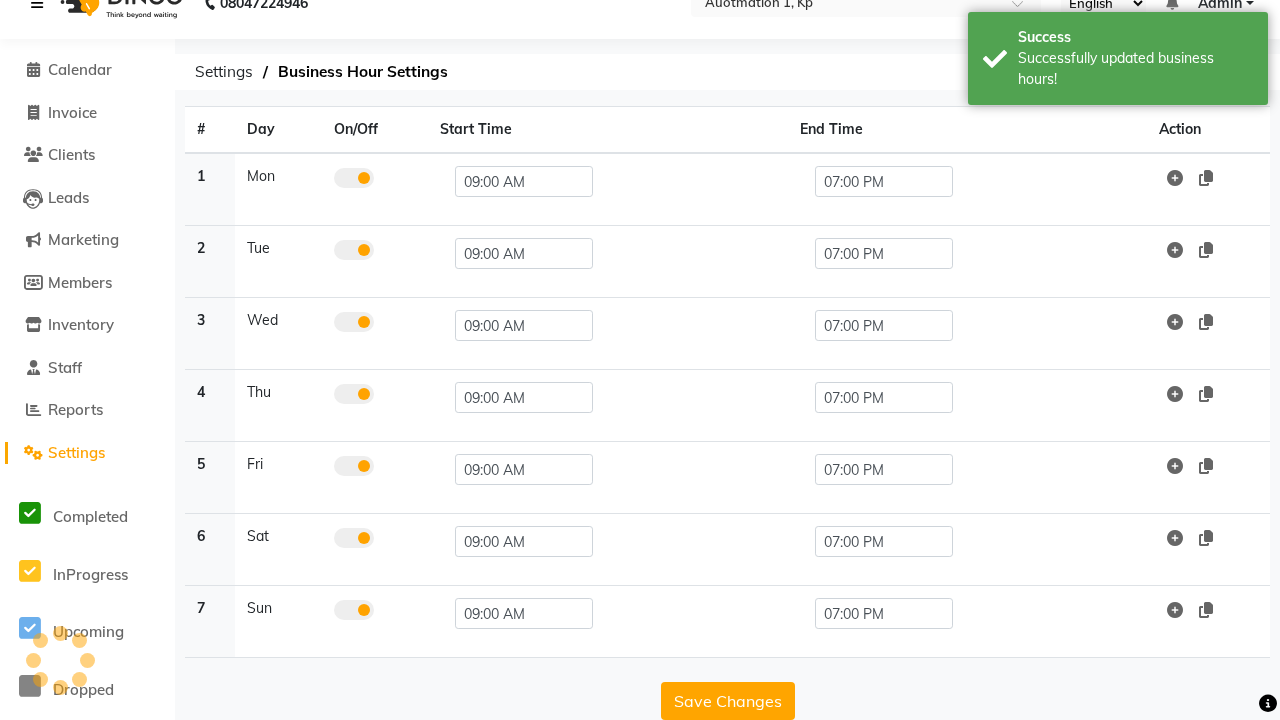 click at bounding box center [41, 3] 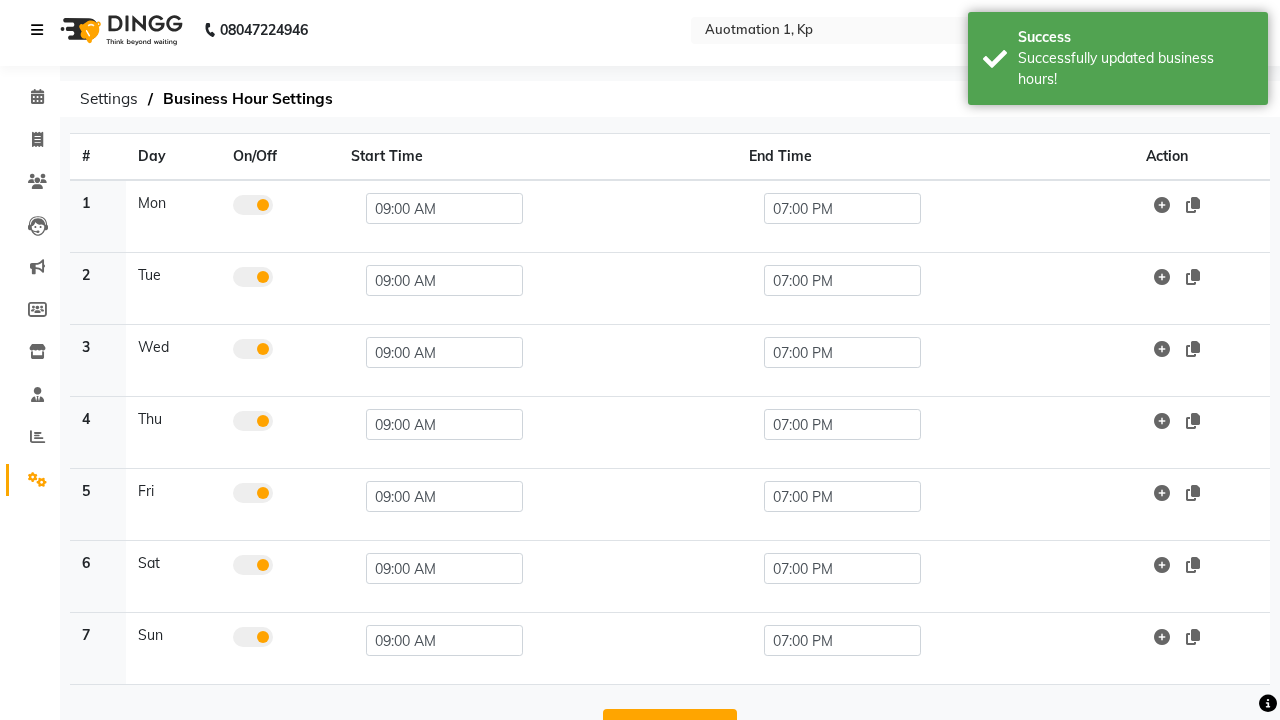 scroll, scrollTop: 0, scrollLeft: 0, axis: both 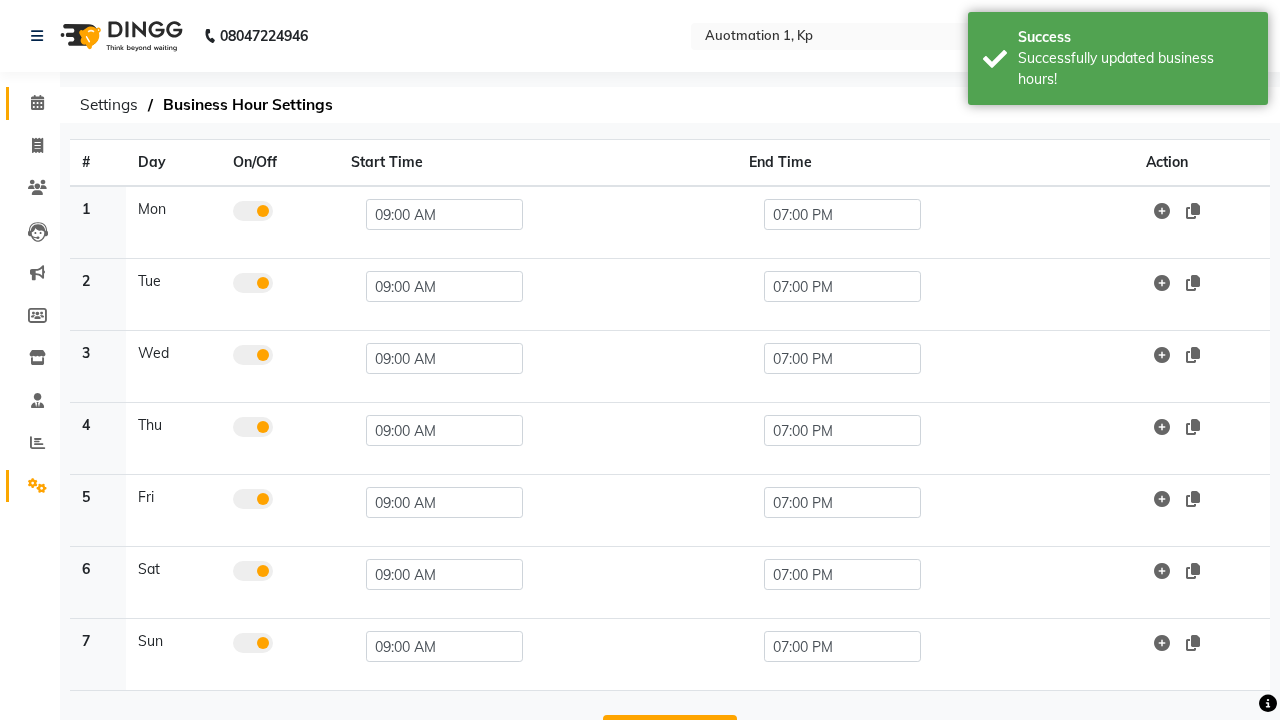 click 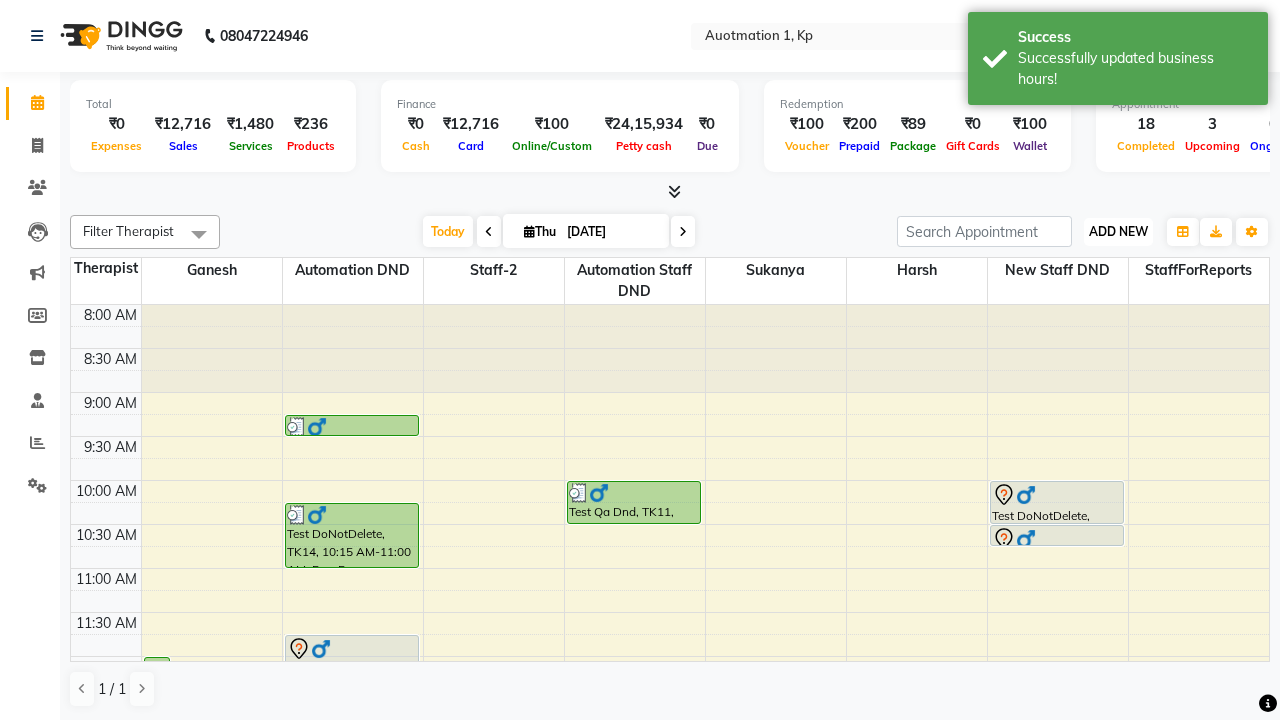 click on "ADD NEW" at bounding box center (1118, 231) 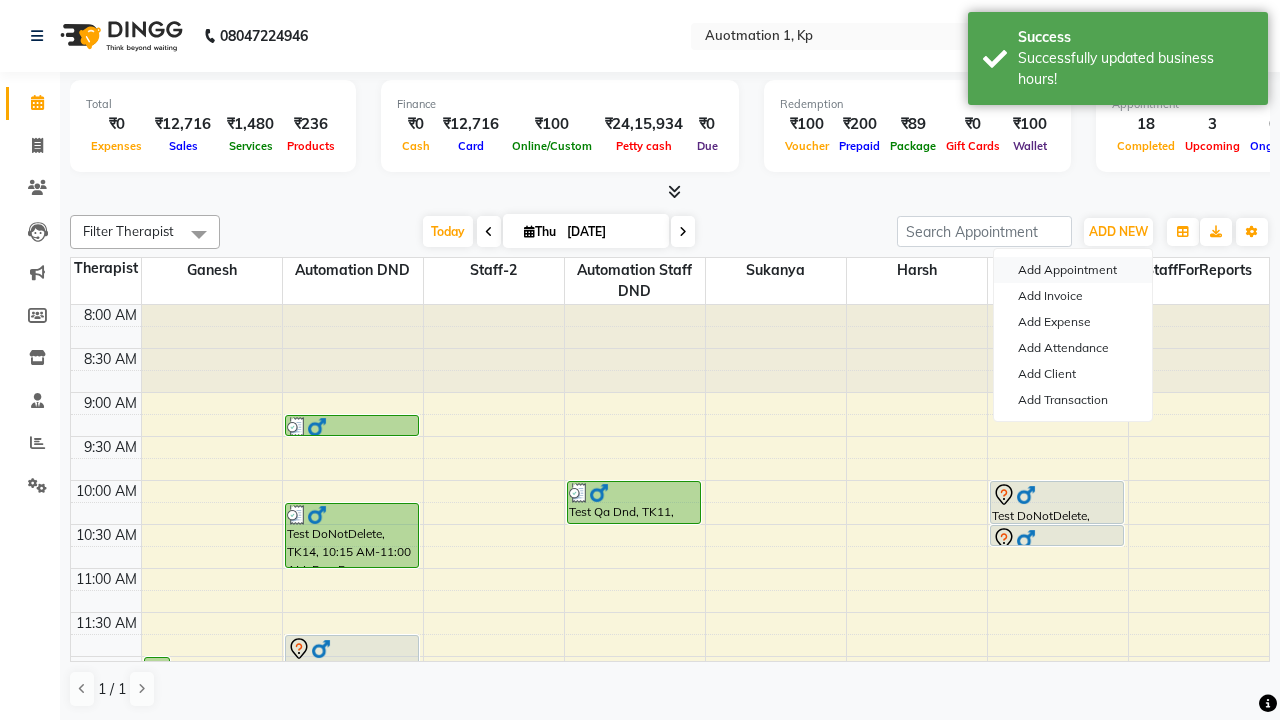 click on "Add Appointment" at bounding box center [1073, 270] 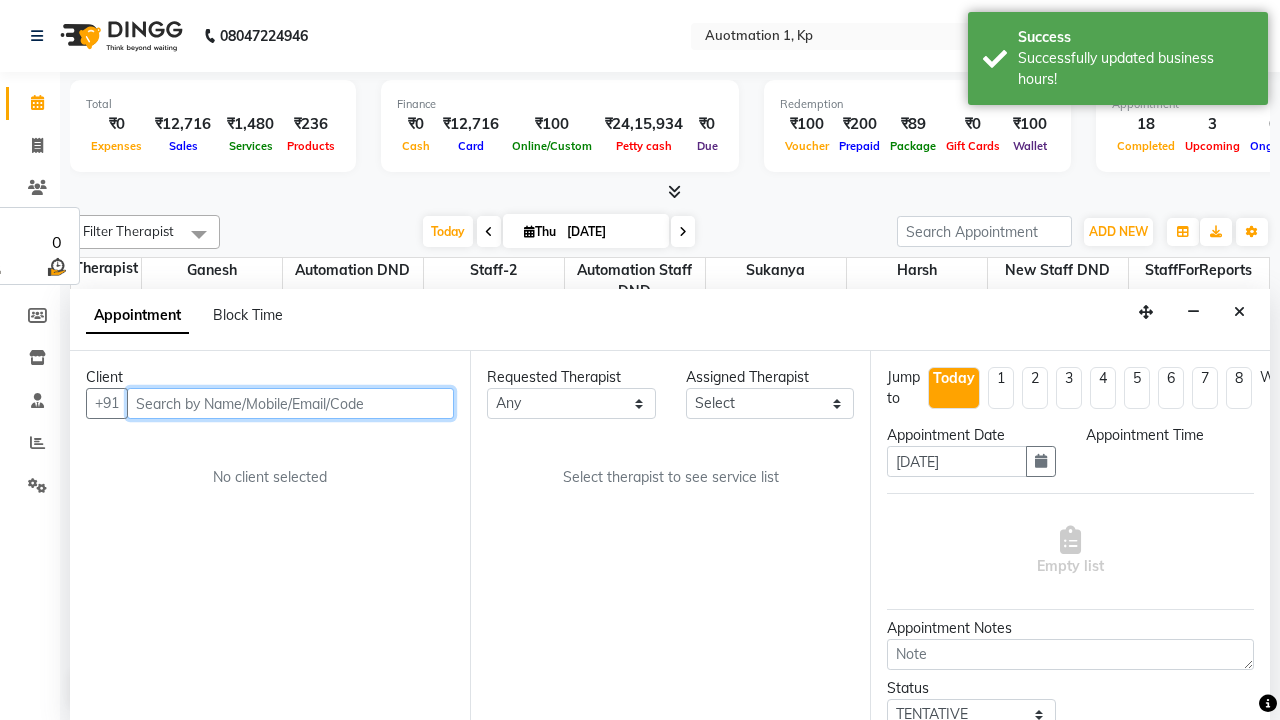 select on "540" 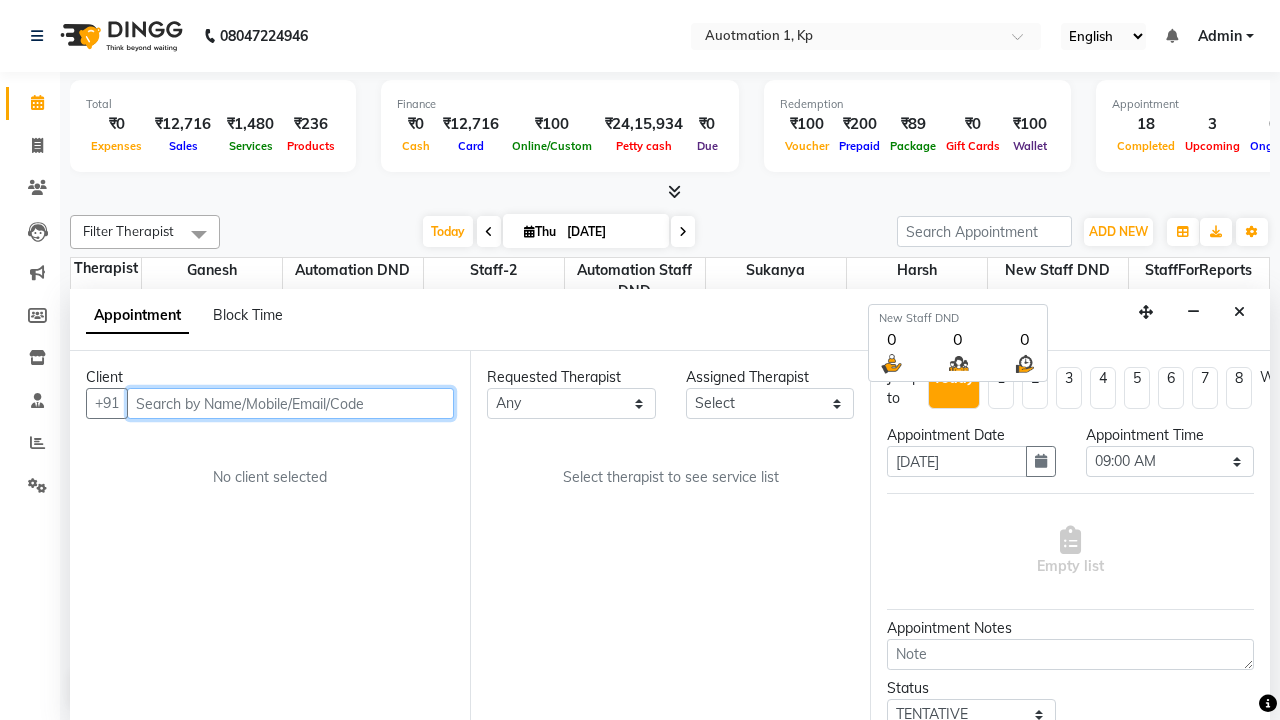 scroll, scrollTop: 1, scrollLeft: 0, axis: vertical 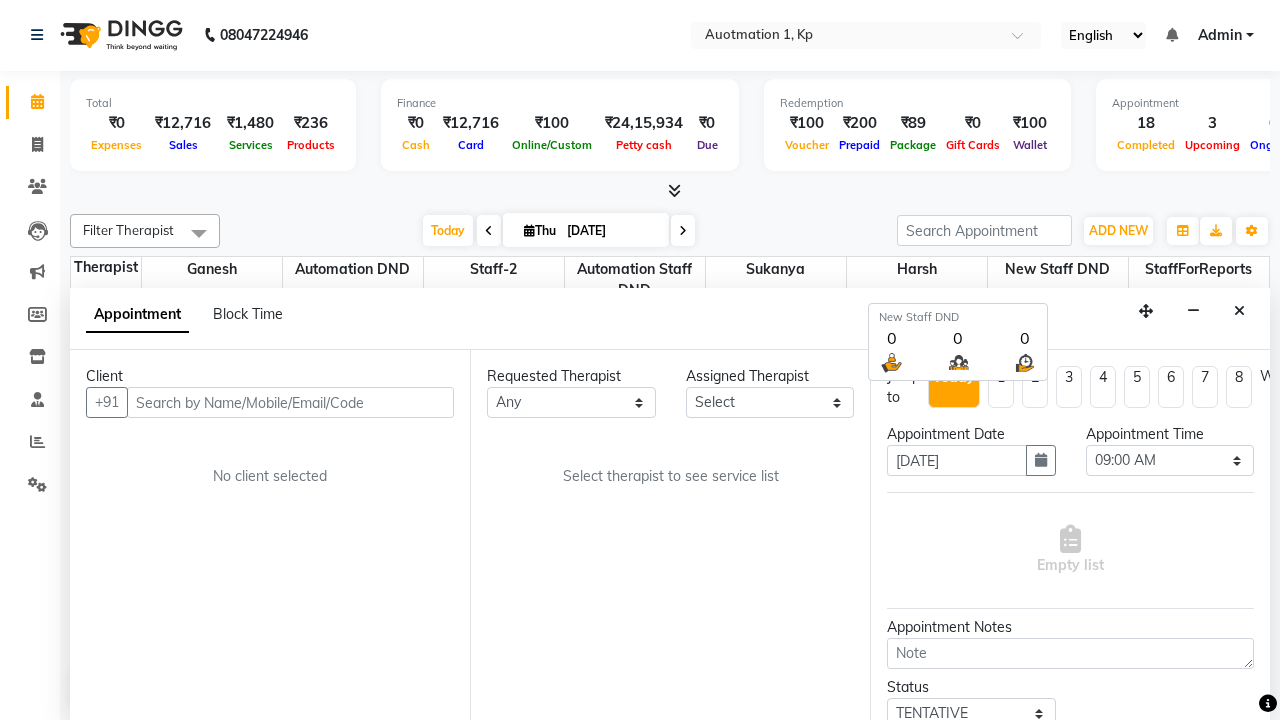 click on "Admin" at bounding box center (1220, 35) 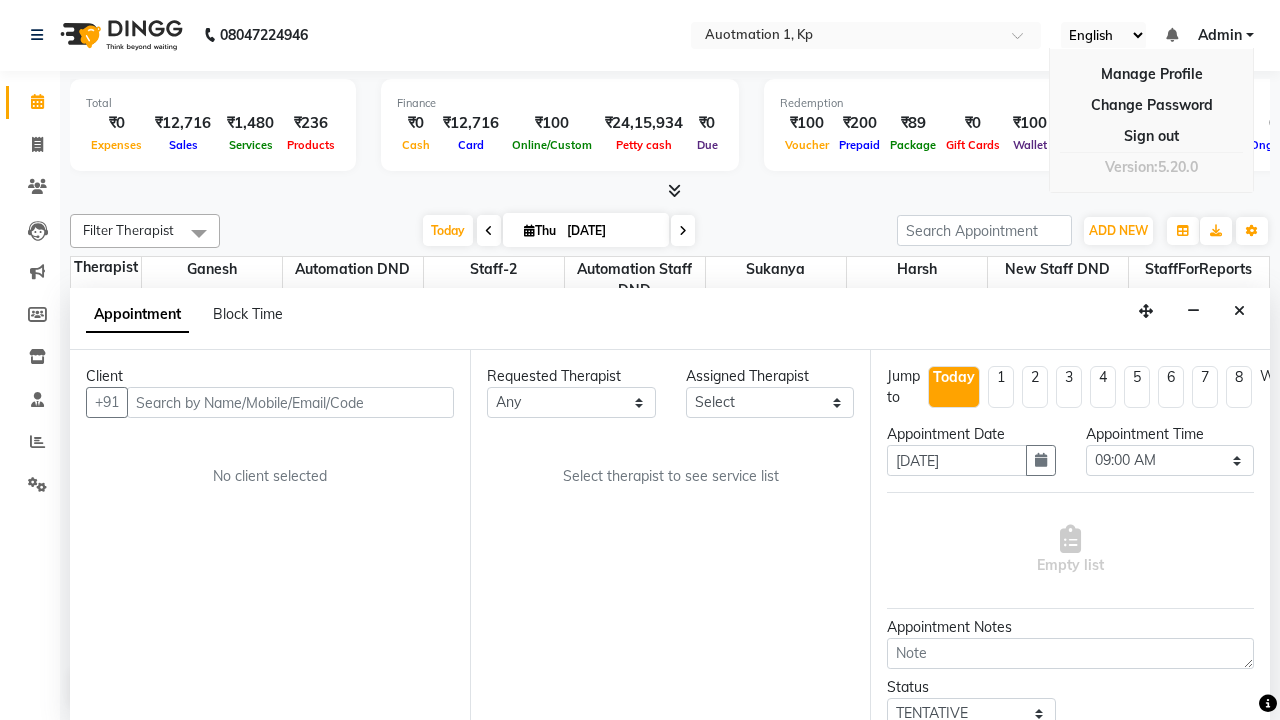 scroll, scrollTop: 0, scrollLeft: 0, axis: both 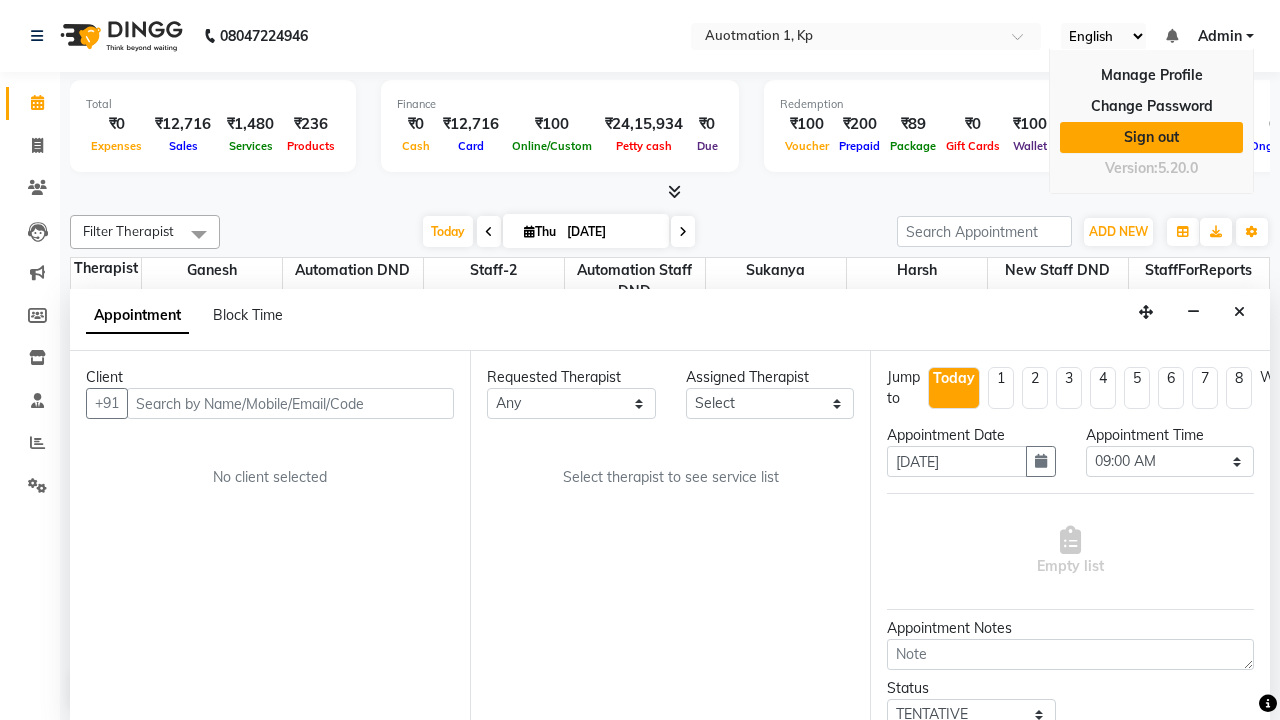 click on "Sign out" at bounding box center (1151, 137) 